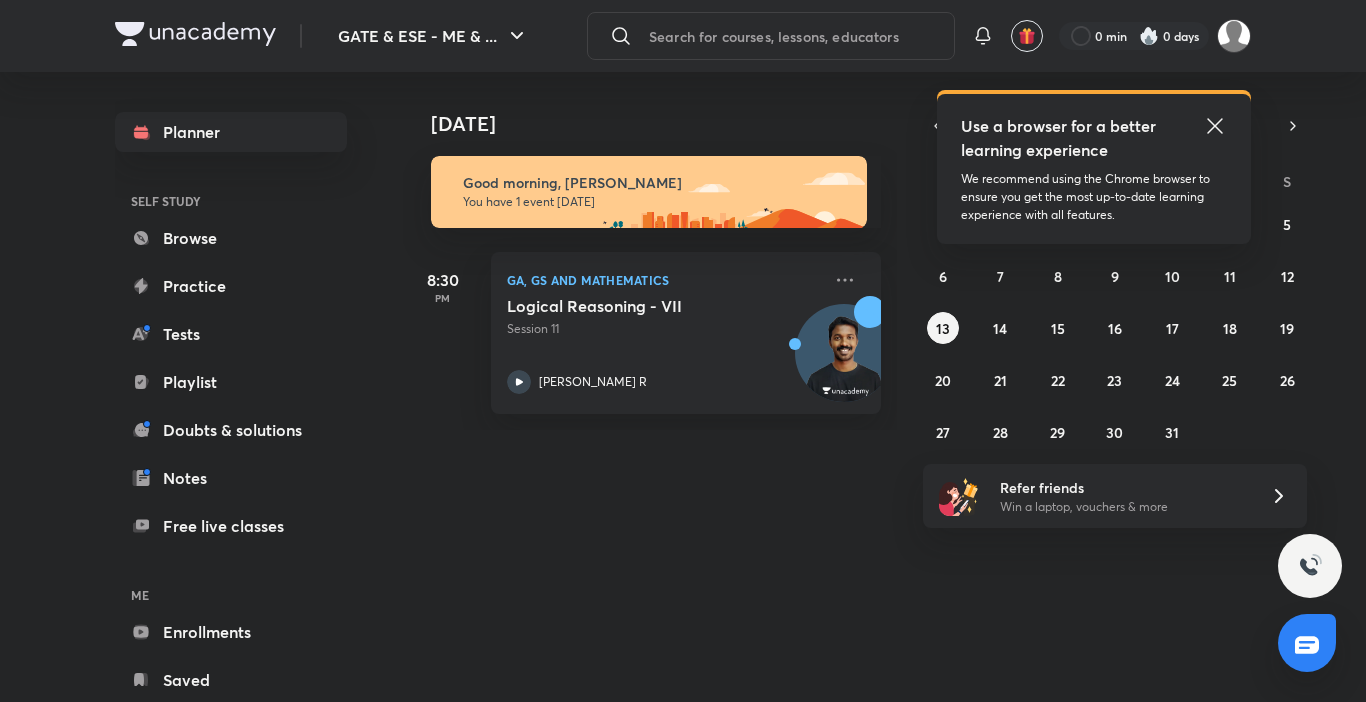 scroll, scrollTop: 0, scrollLeft: 0, axis: both 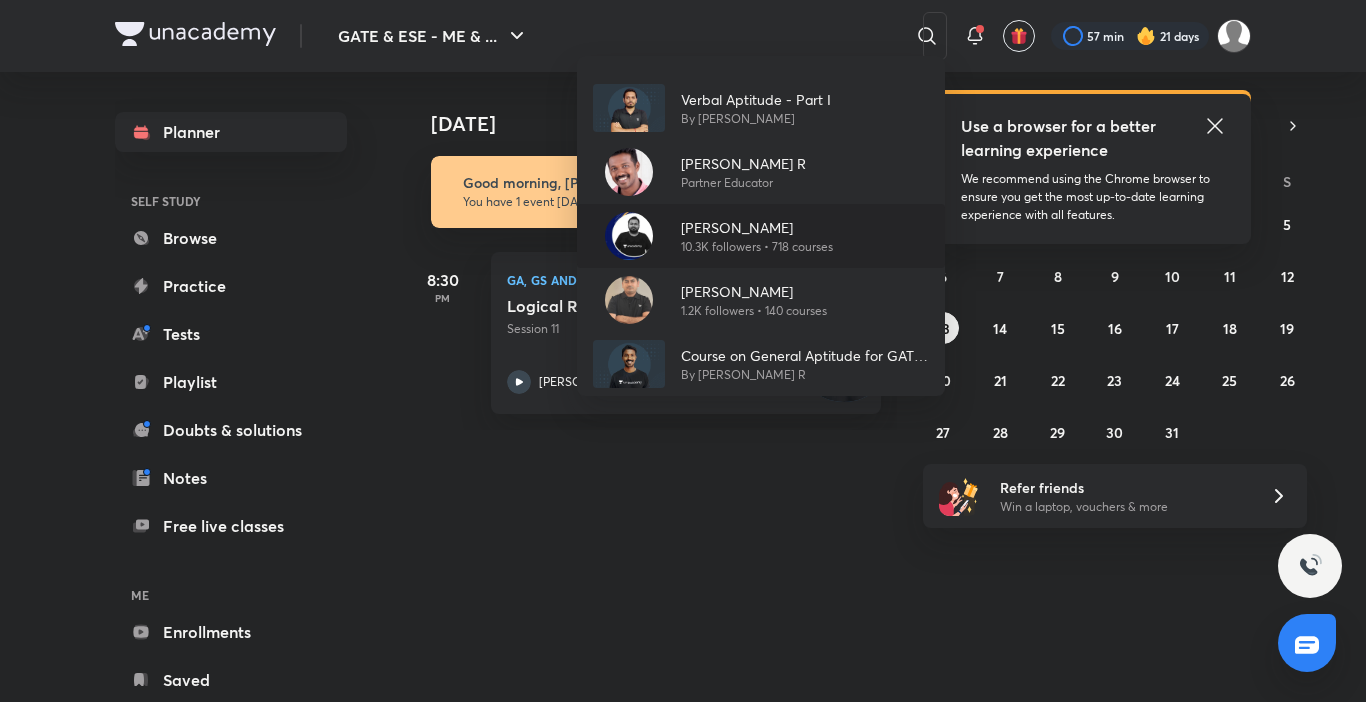 click on "[PERSON_NAME]" at bounding box center [757, 227] 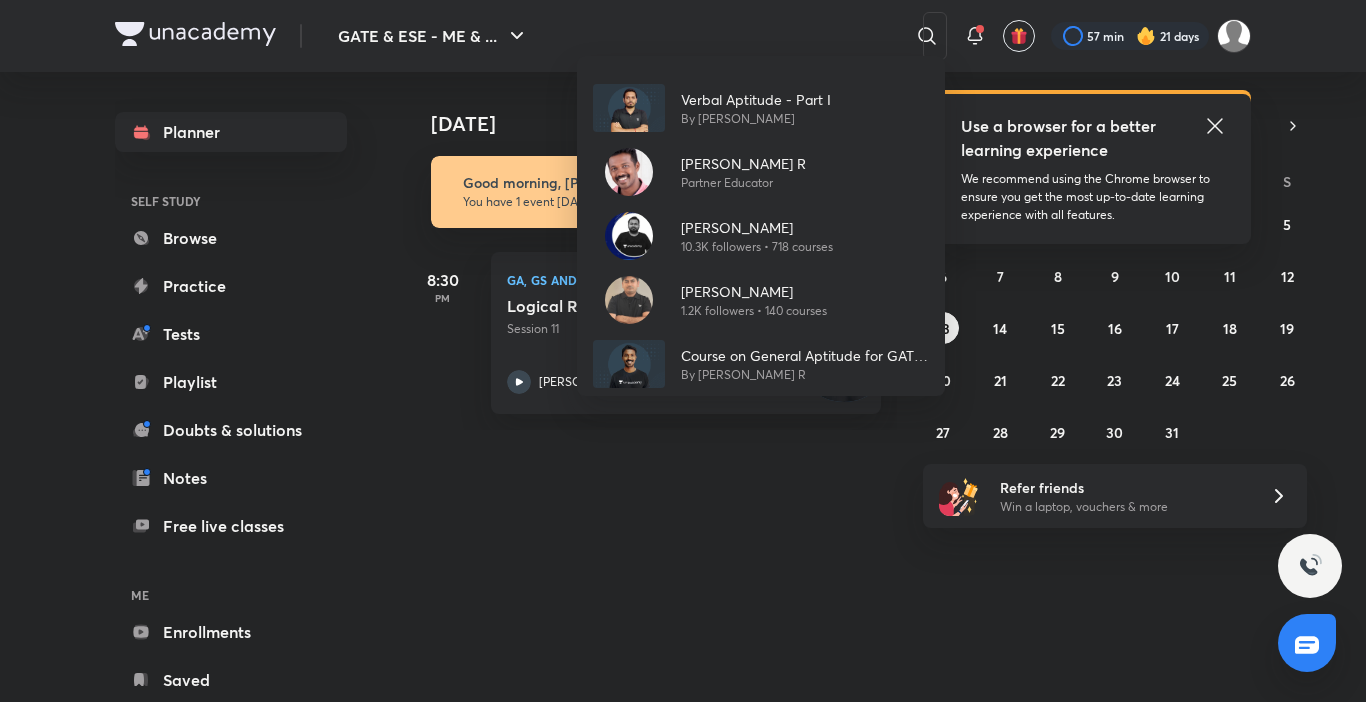 click at bounding box center (649, 192) 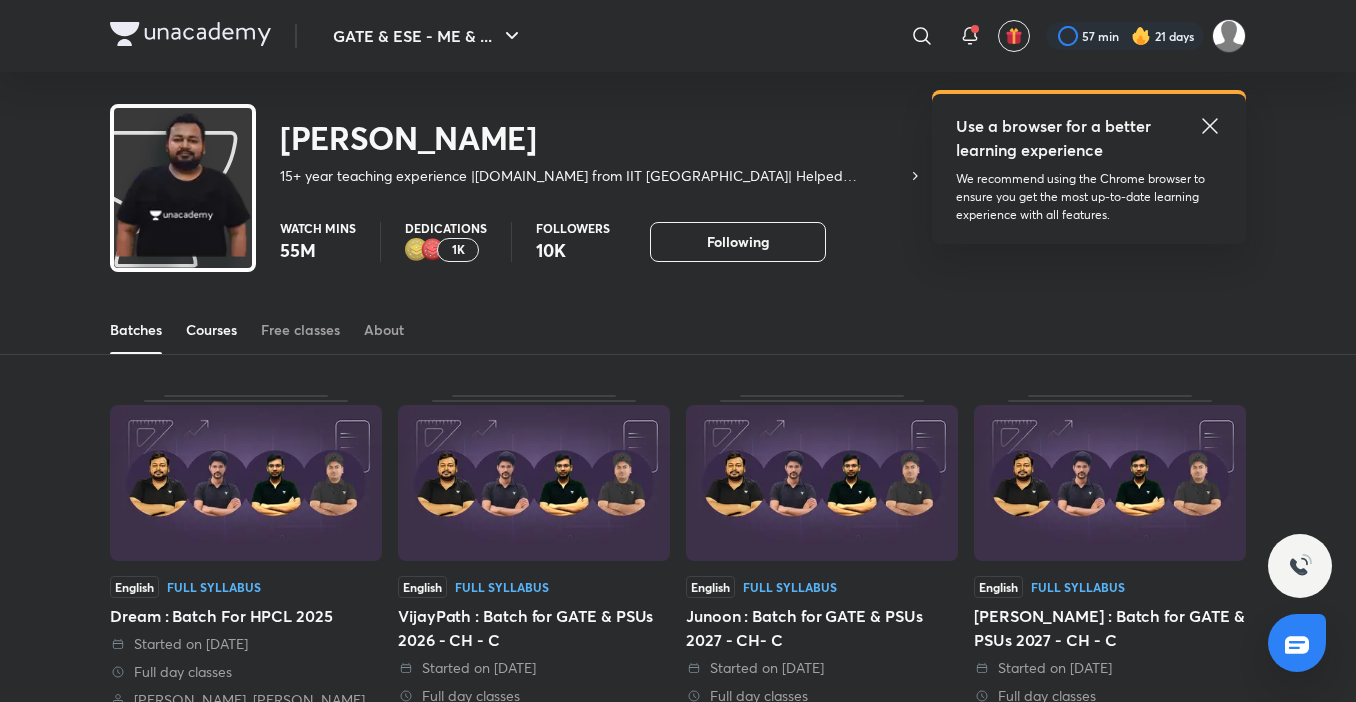 click on "Courses" at bounding box center [211, 330] 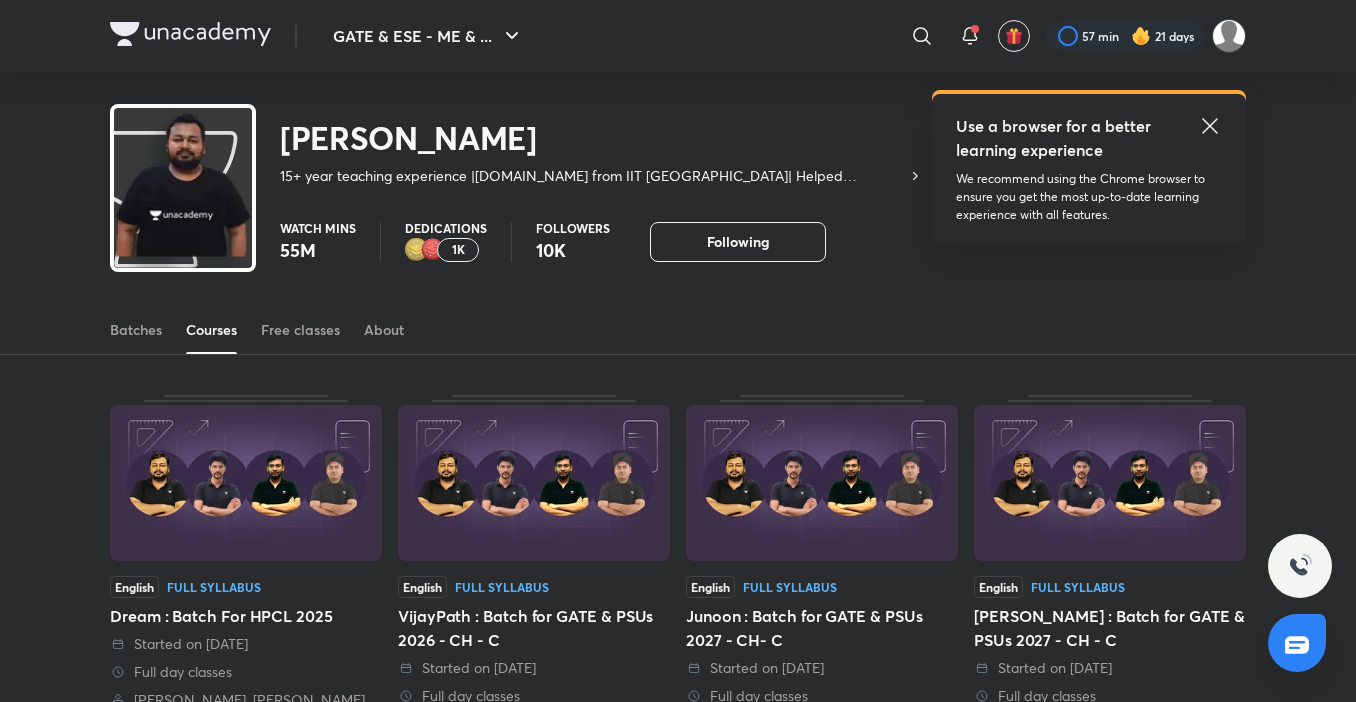click on "Courses" at bounding box center [211, 330] 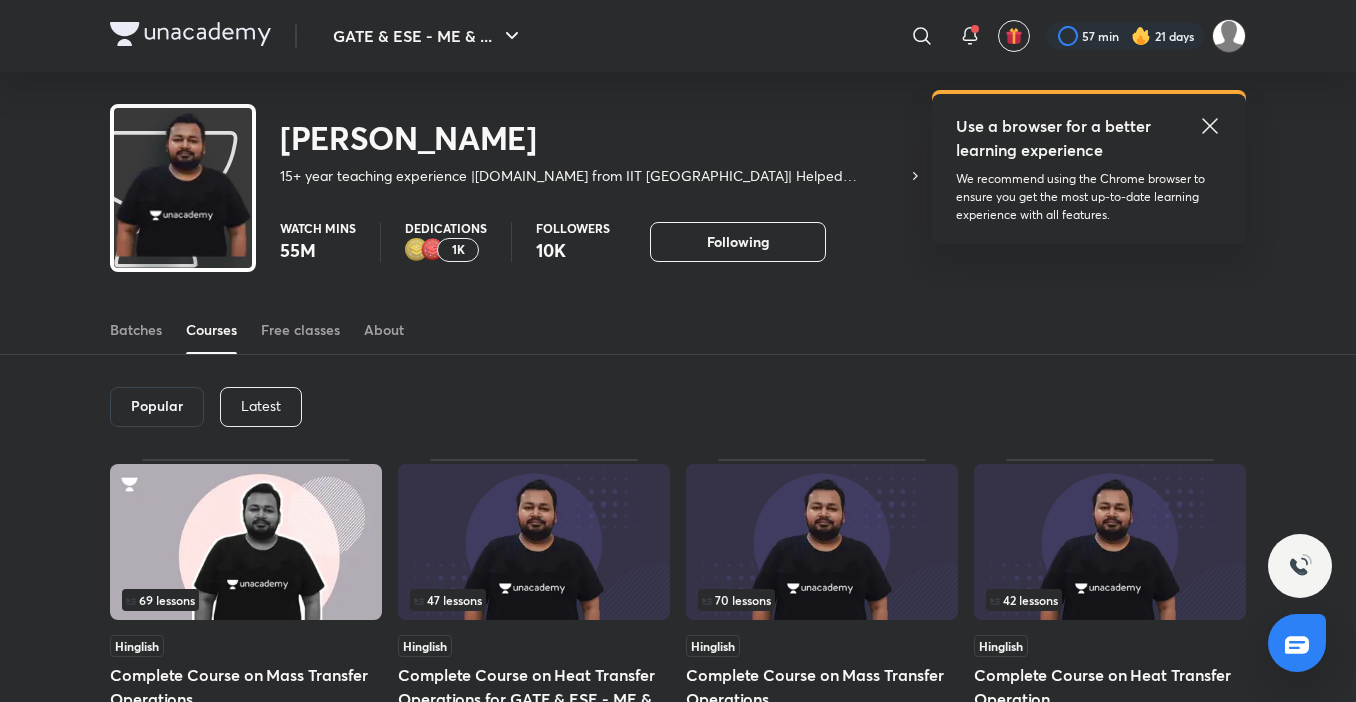 click on "Latest" at bounding box center [261, 406] 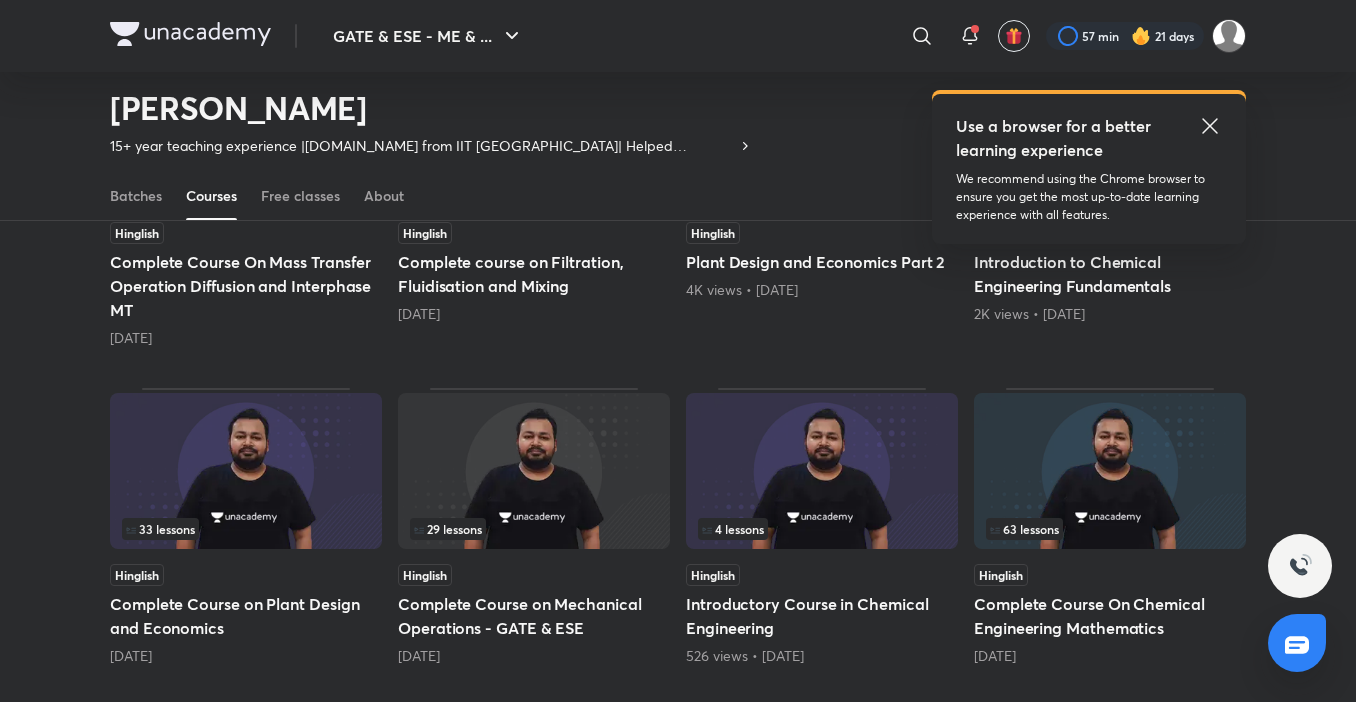 scroll, scrollTop: 736, scrollLeft: 0, axis: vertical 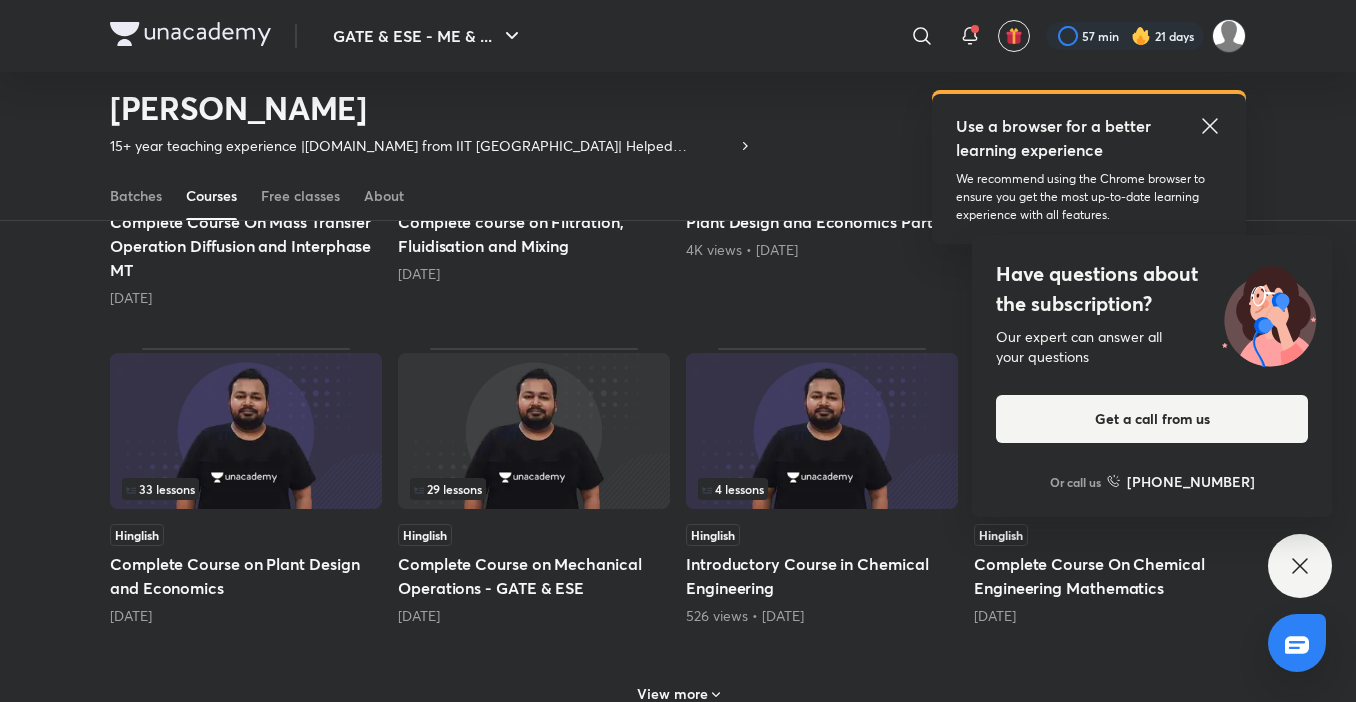 click on "Have questions about the subscription? Our expert can answer all your questions Get a call from us Or call us [PHONE_NUMBER]" at bounding box center [1300, 566] 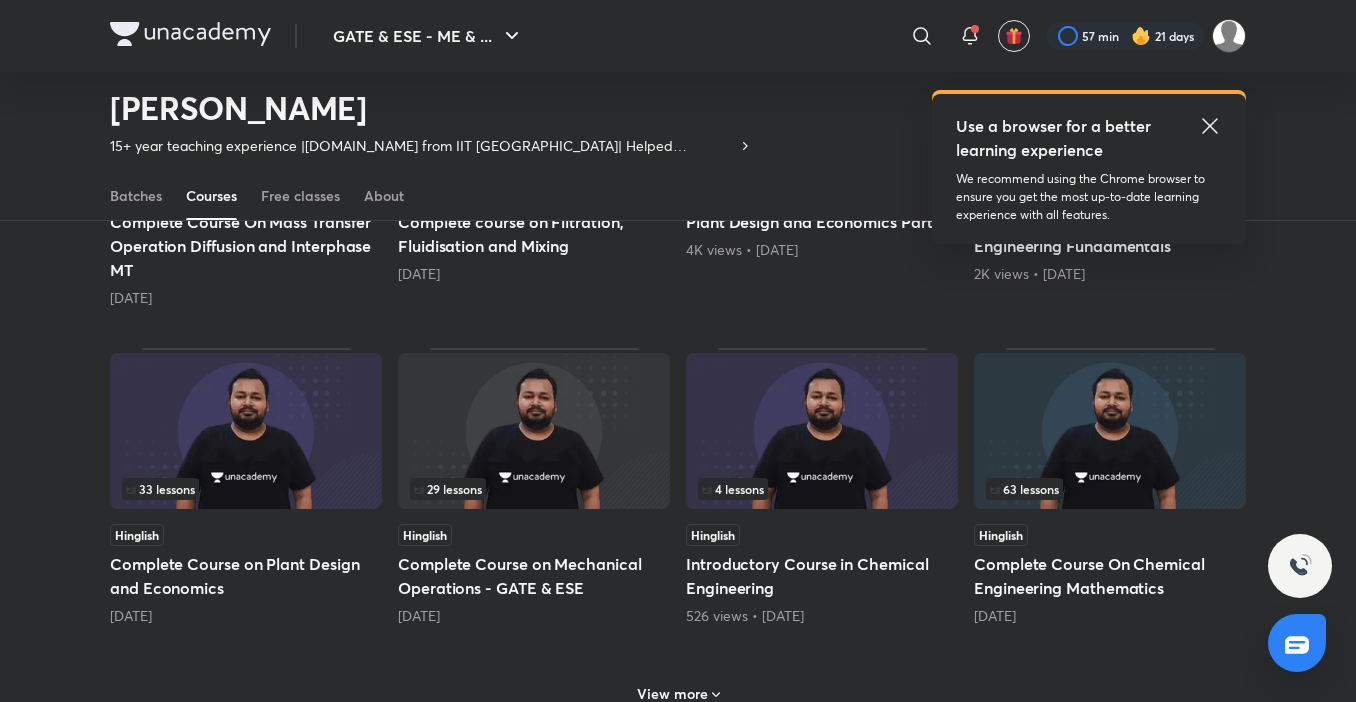 click at bounding box center (1110, 431) 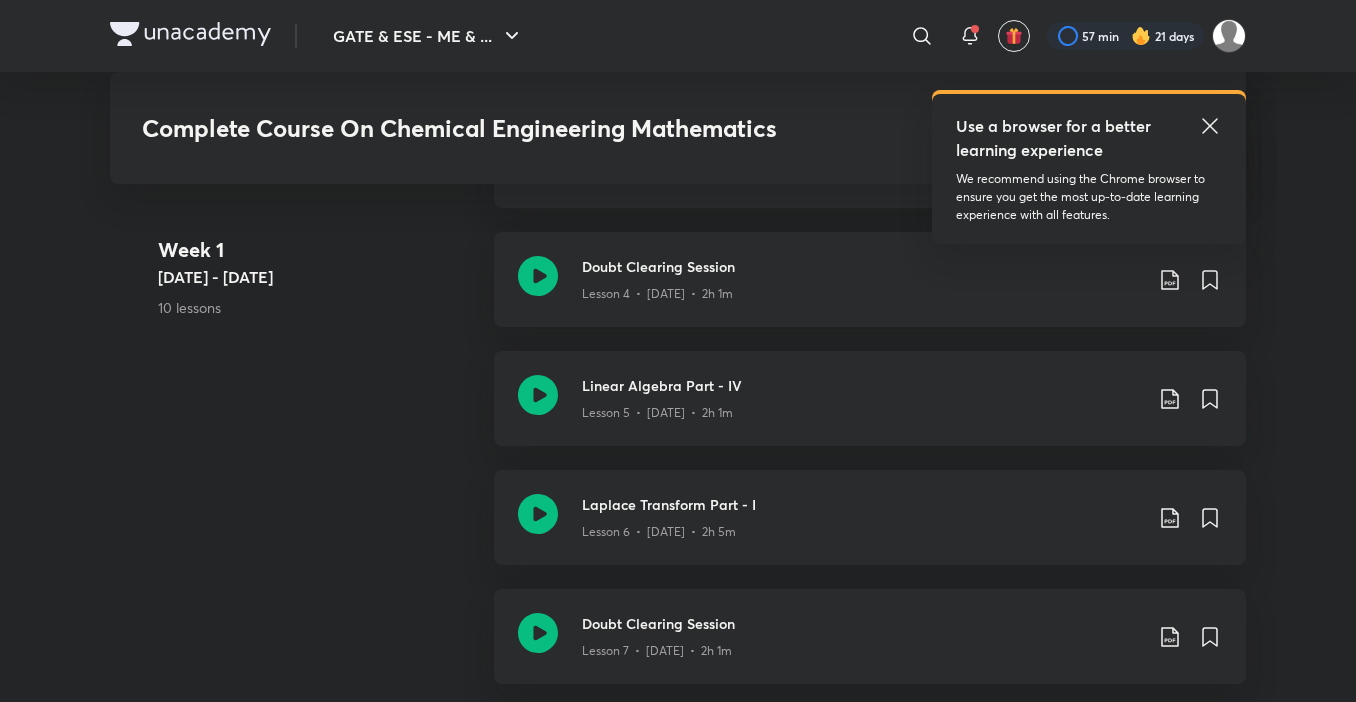 scroll, scrollTop: 1560, scrollLeft: 0, axis: vertical 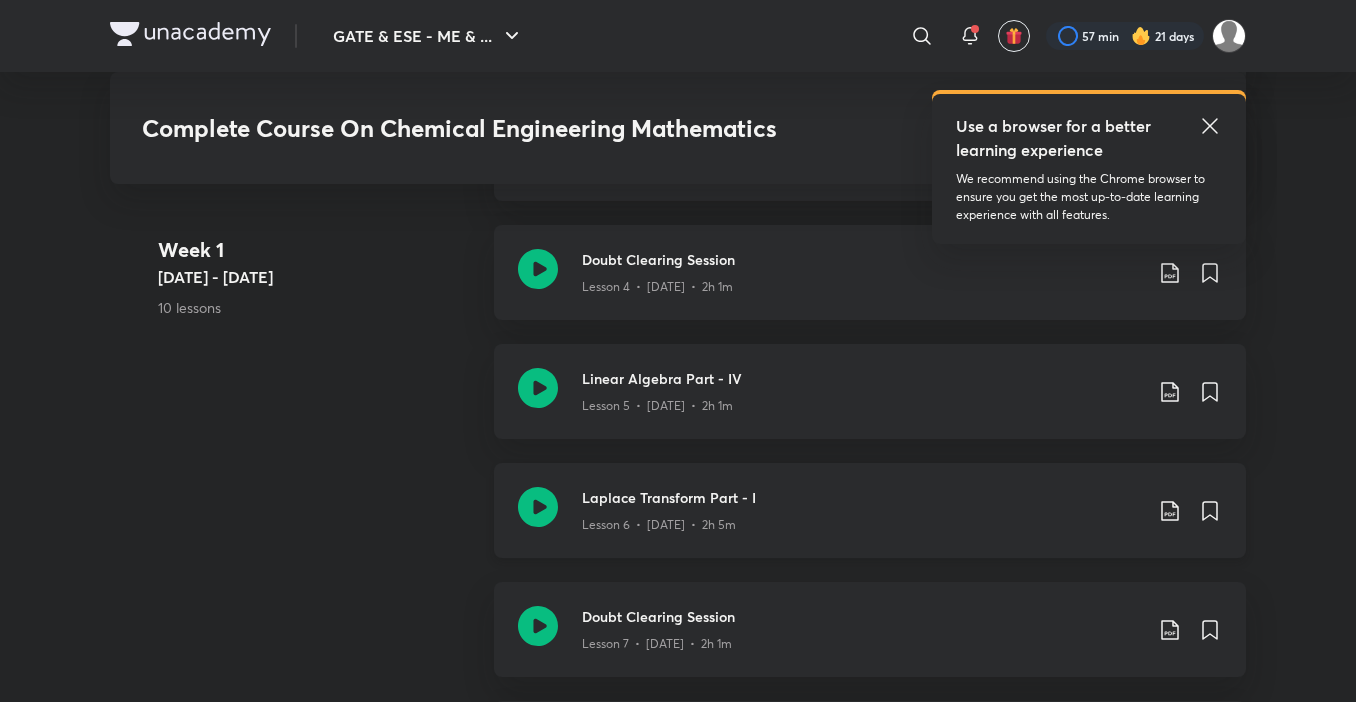 click 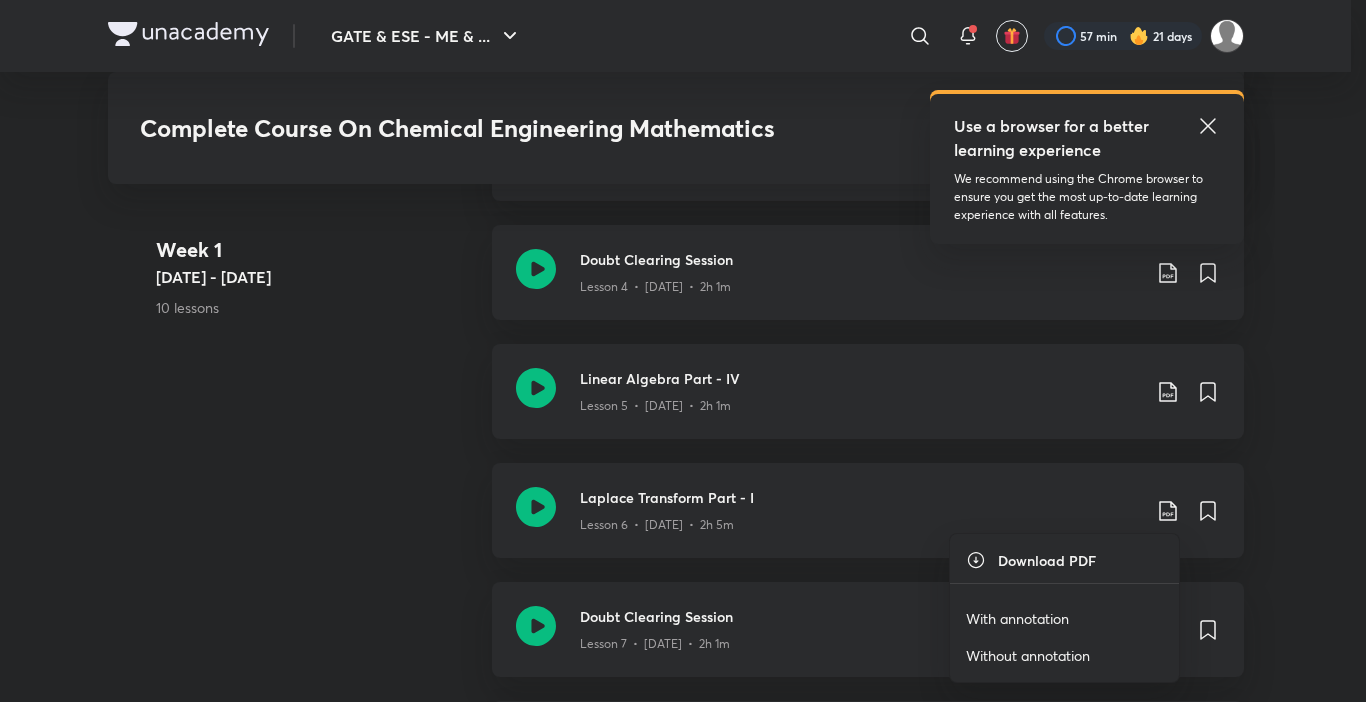 click on "With annotation" at bounding box center [1064, 618] 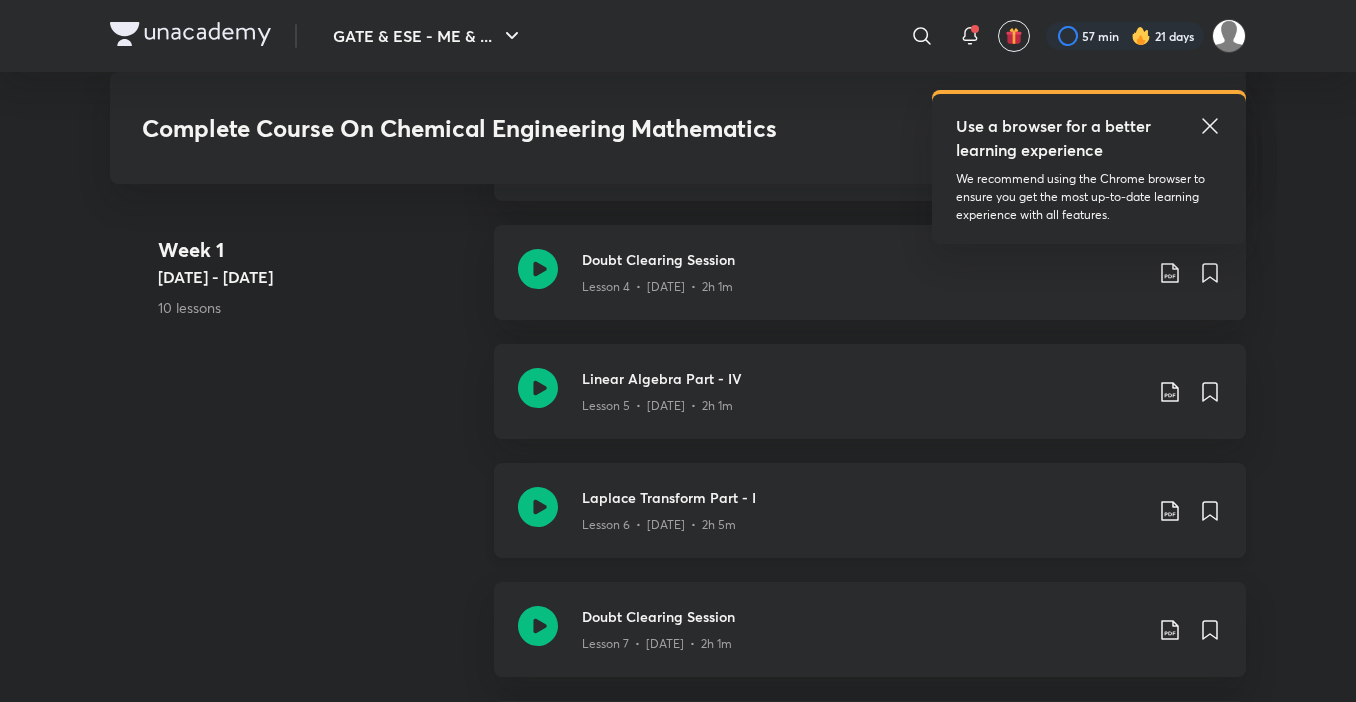 click 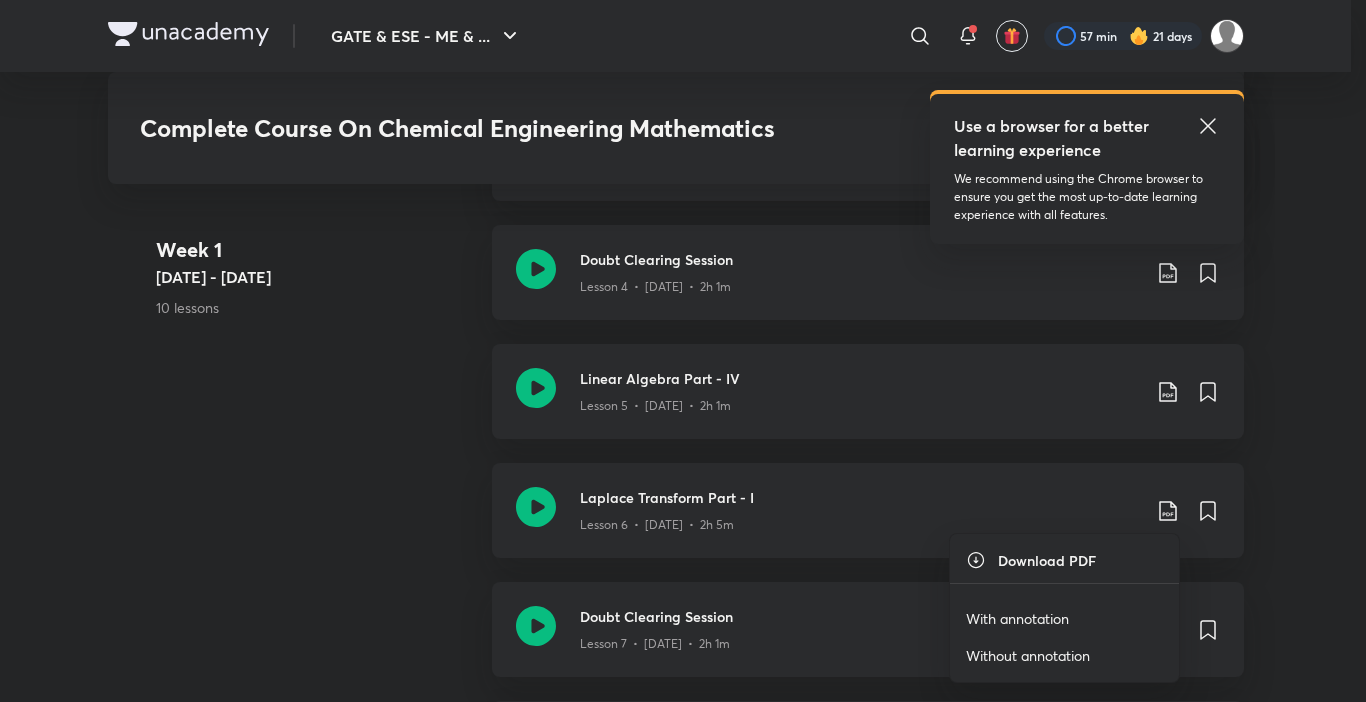 click on "Download PDF With annotation Without annotation" at bounding box center [1064, 608] 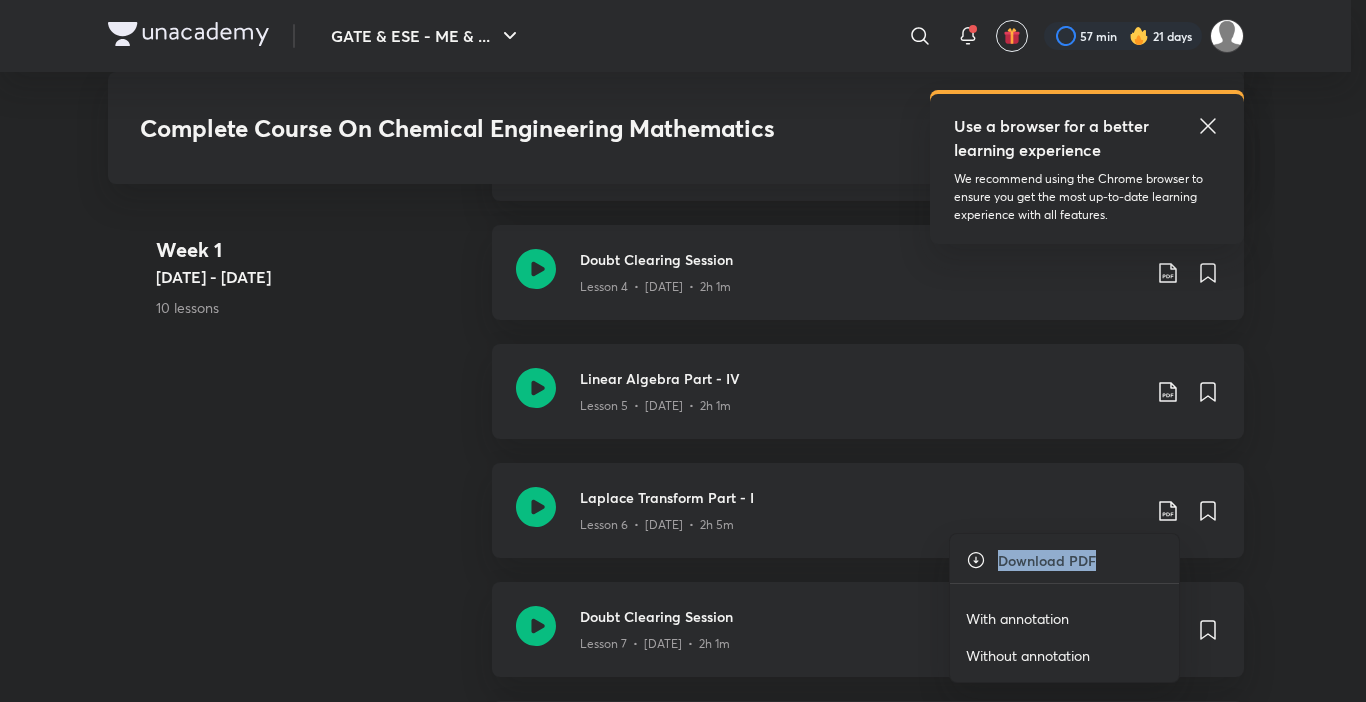 click on "Download PDF With annotation Without annotation" at bounding box center (1064, 608) 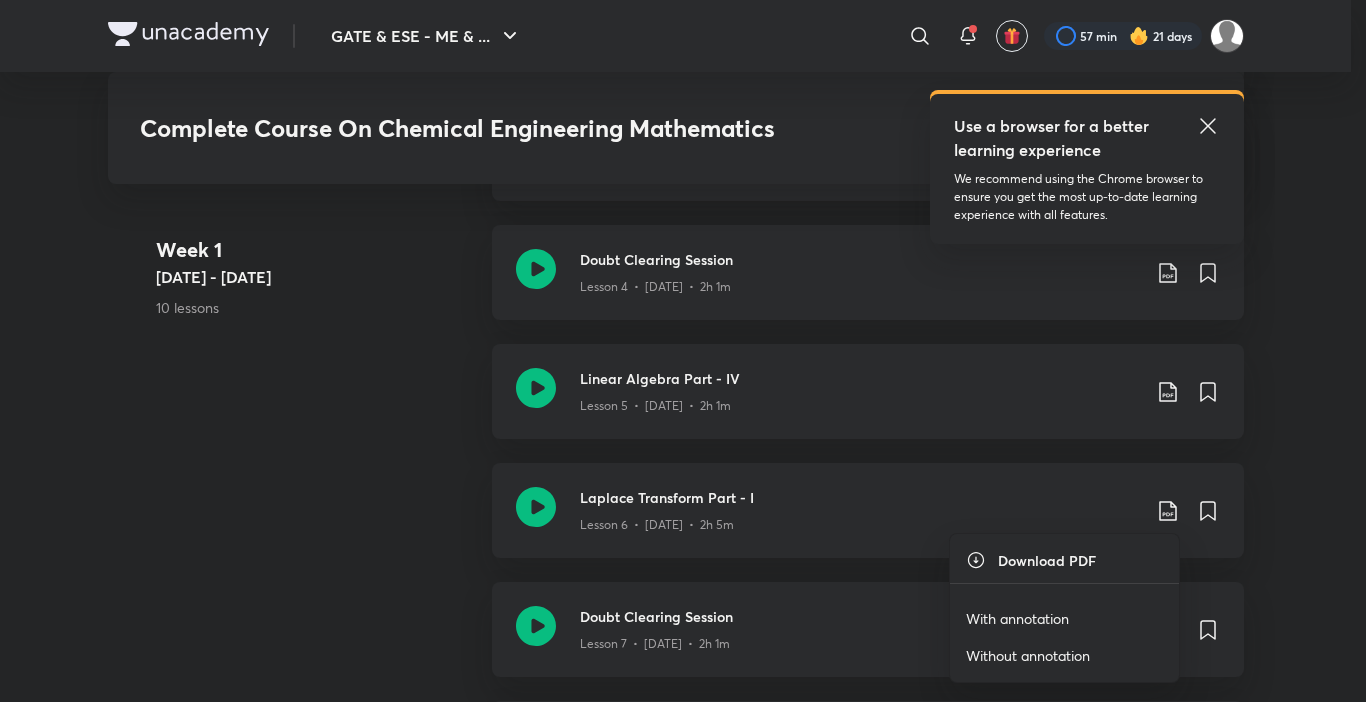 click on "With annotation" at bounding box center [1017, 618] 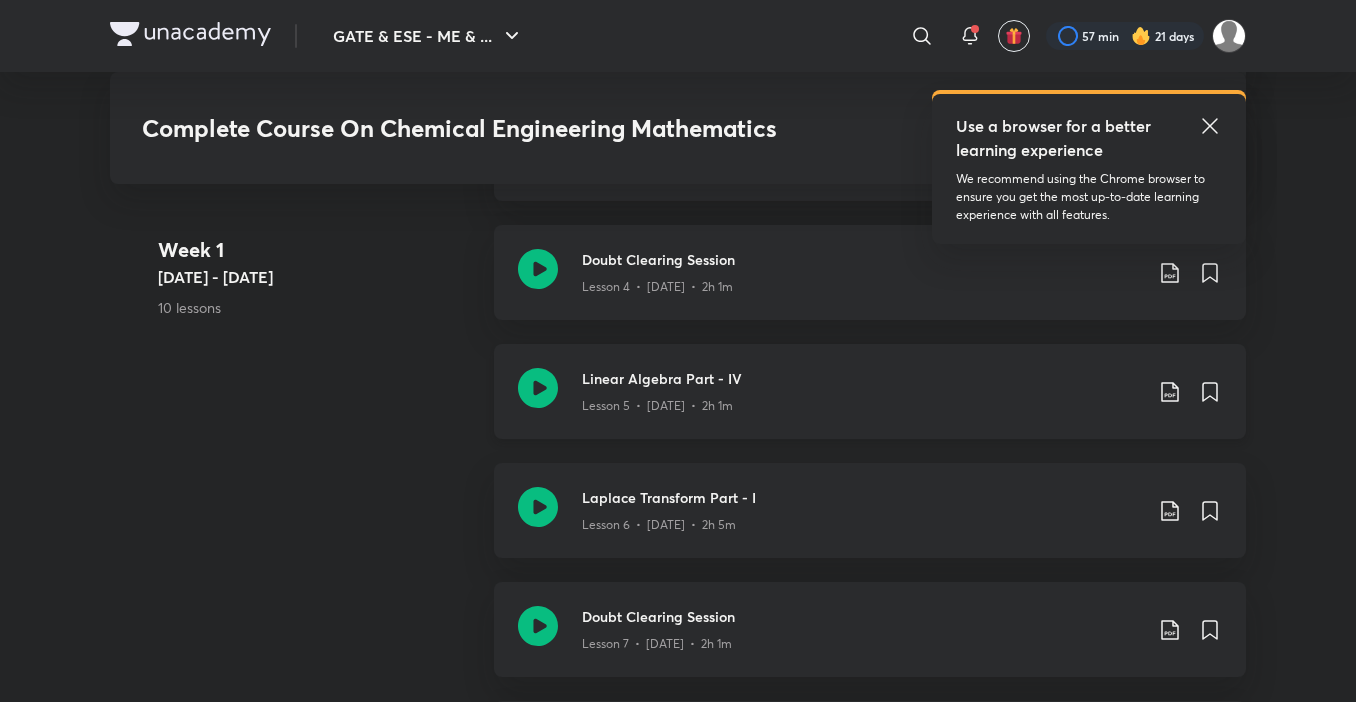 click 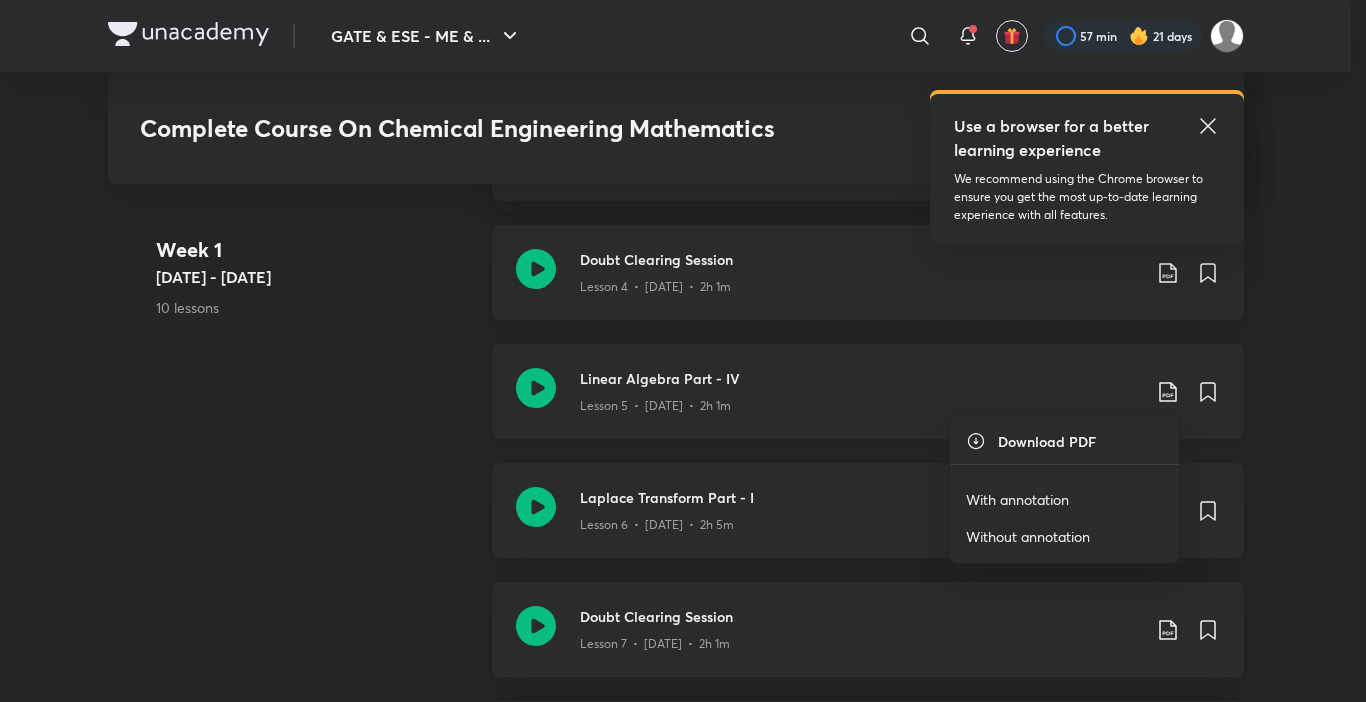 click at bounding box center (683, 351) 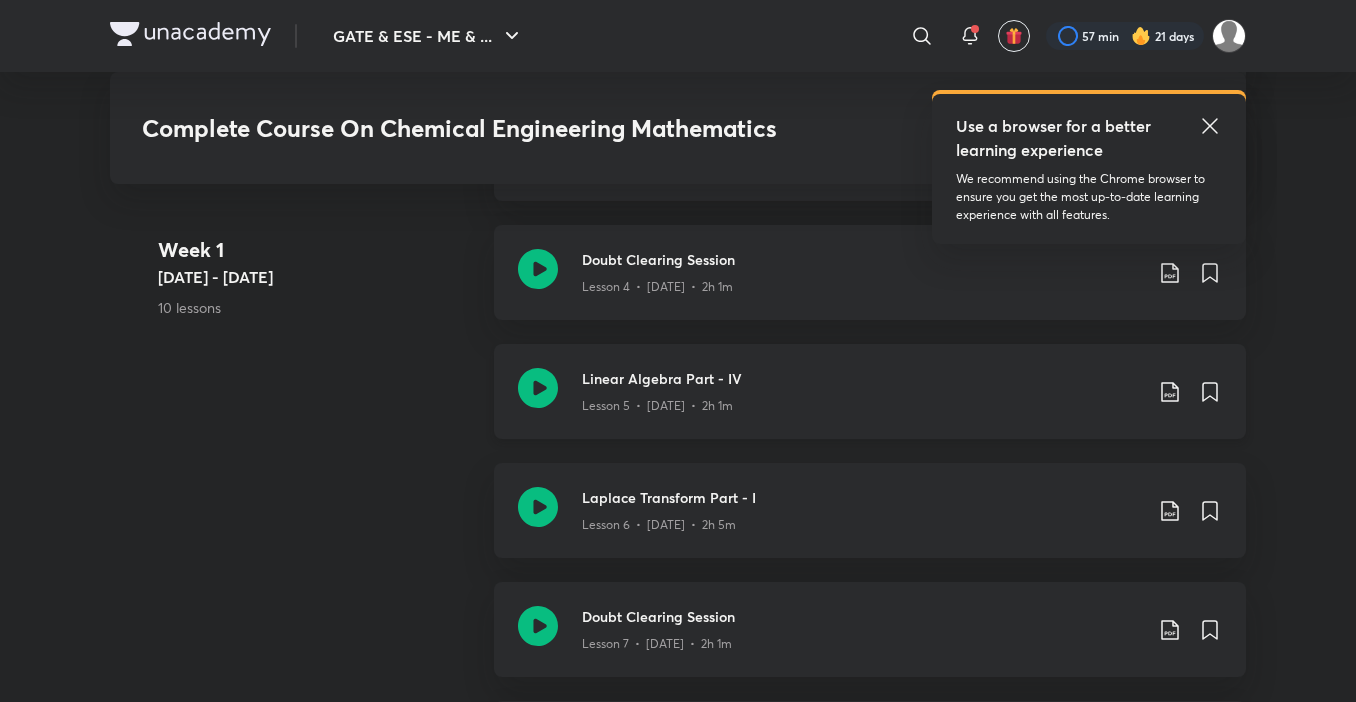click 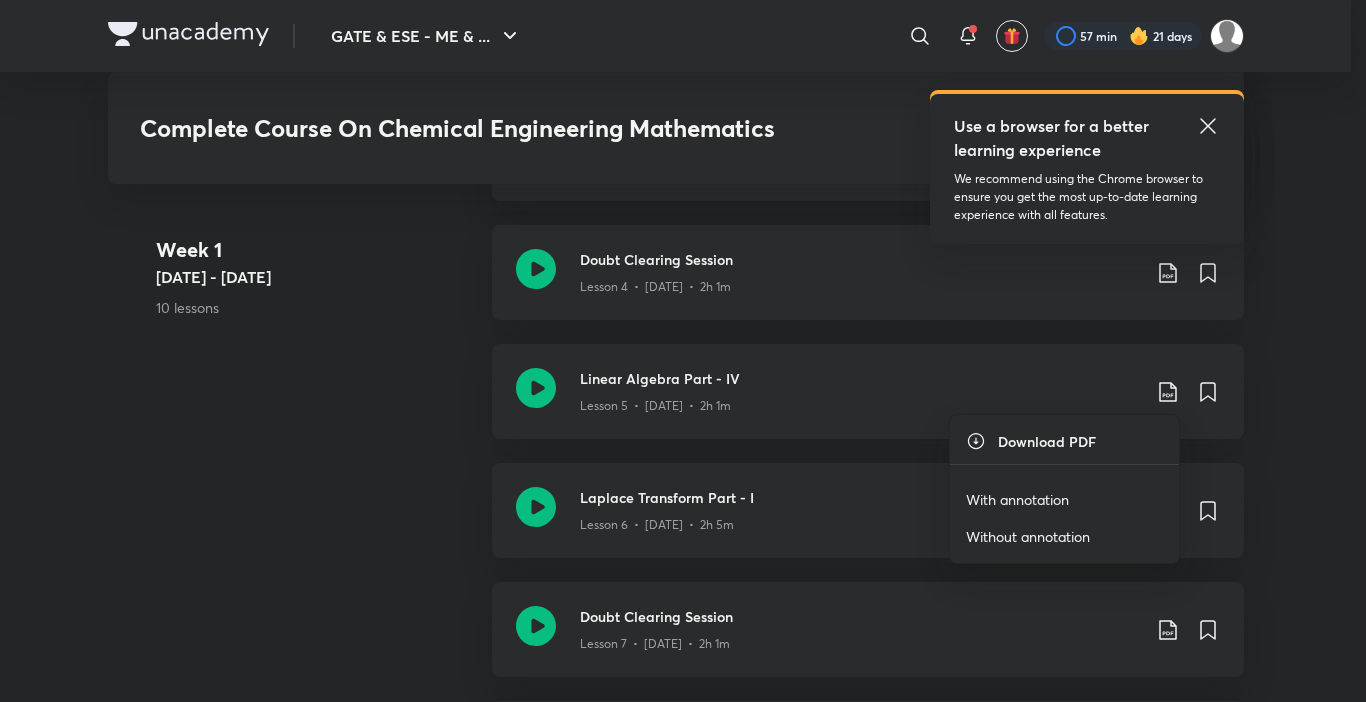 click on "Download PDF" at bounding box center [1064, 441] 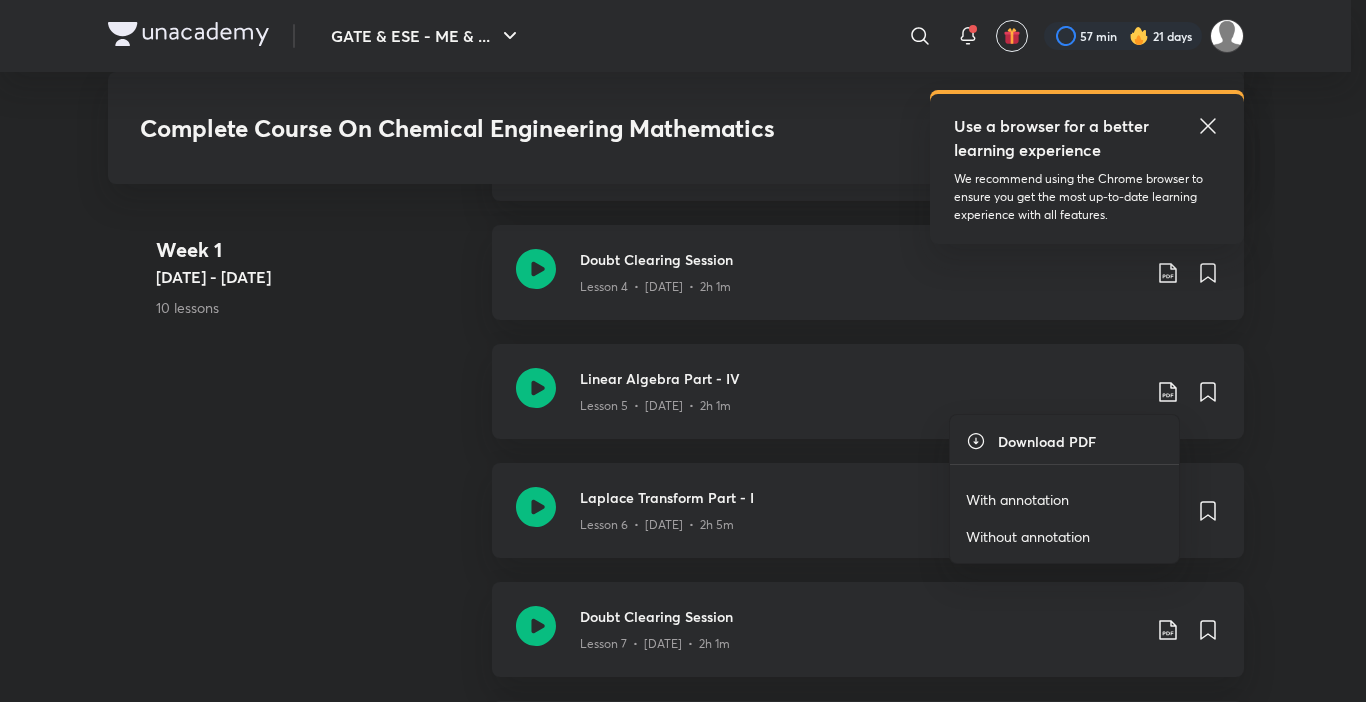 click on "Download PDF" at bounding box center [1064, 441] 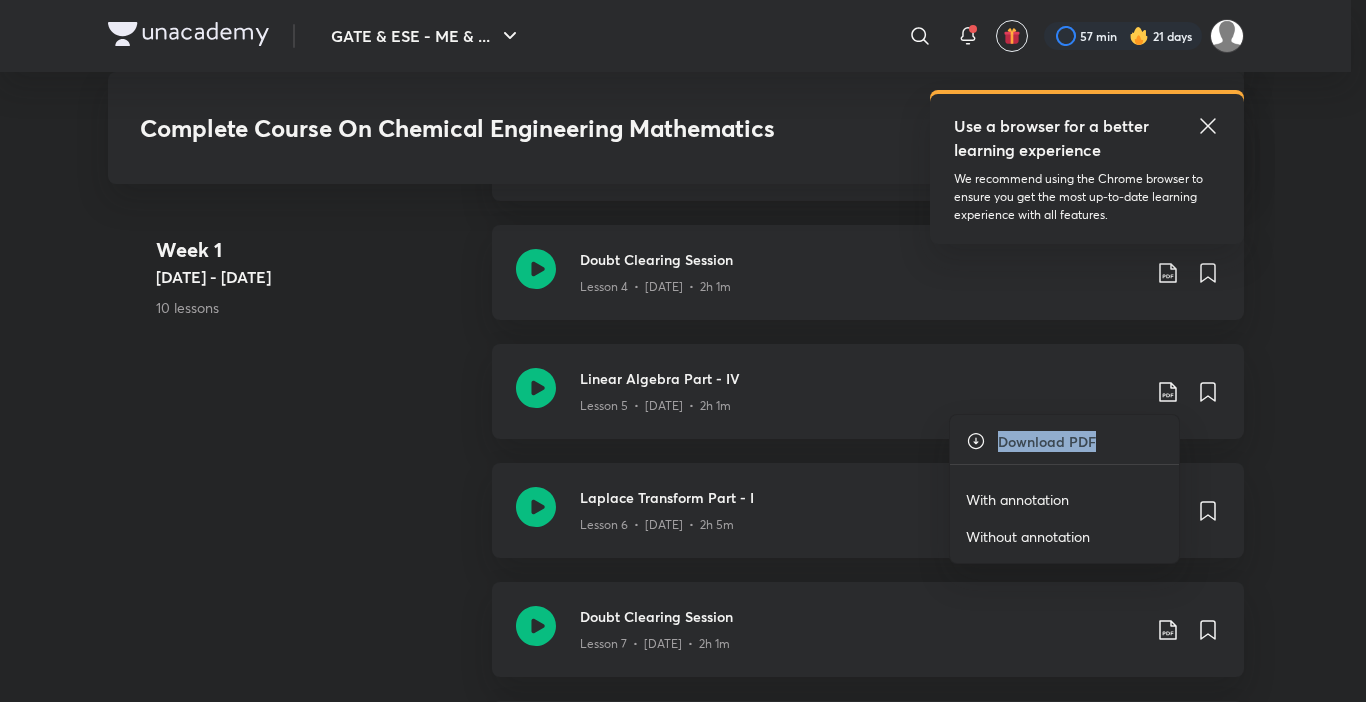 click on "Download PDF" at bounding box center [1064, 441] 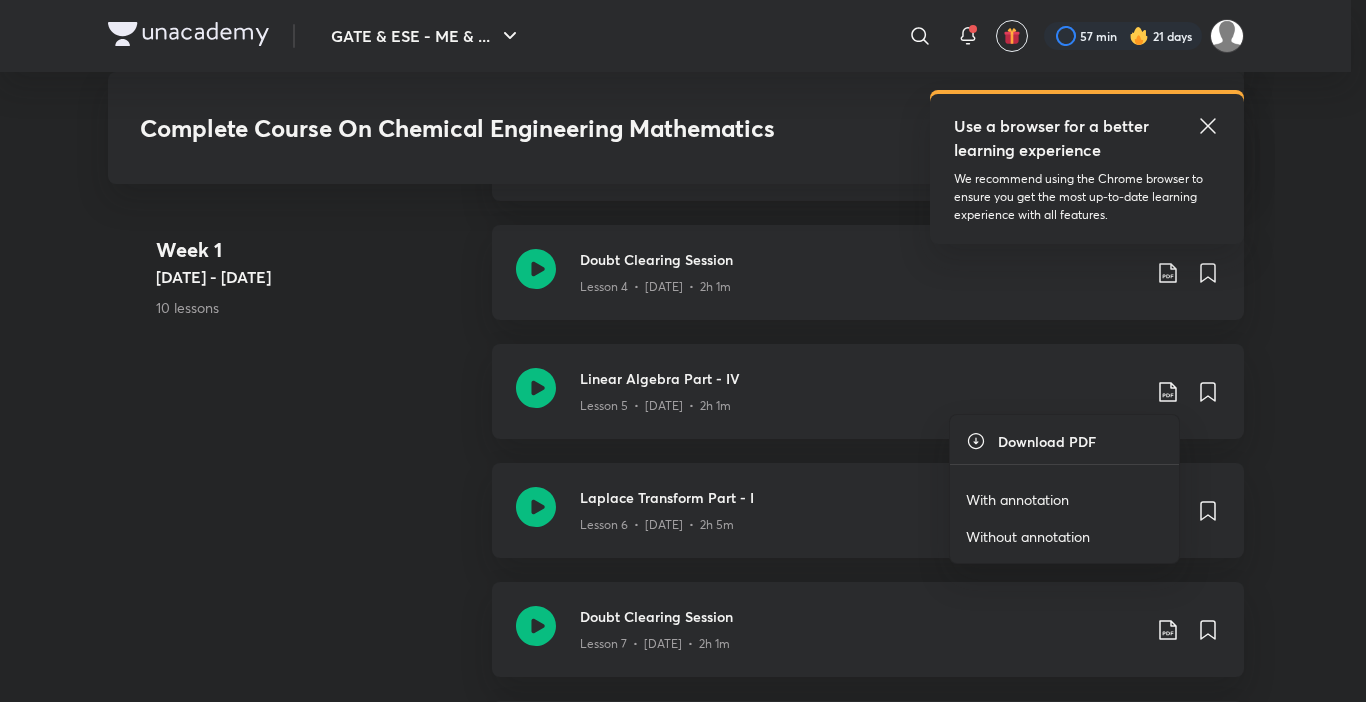 click on "Download PDF" at bounding box center [1064, 441] 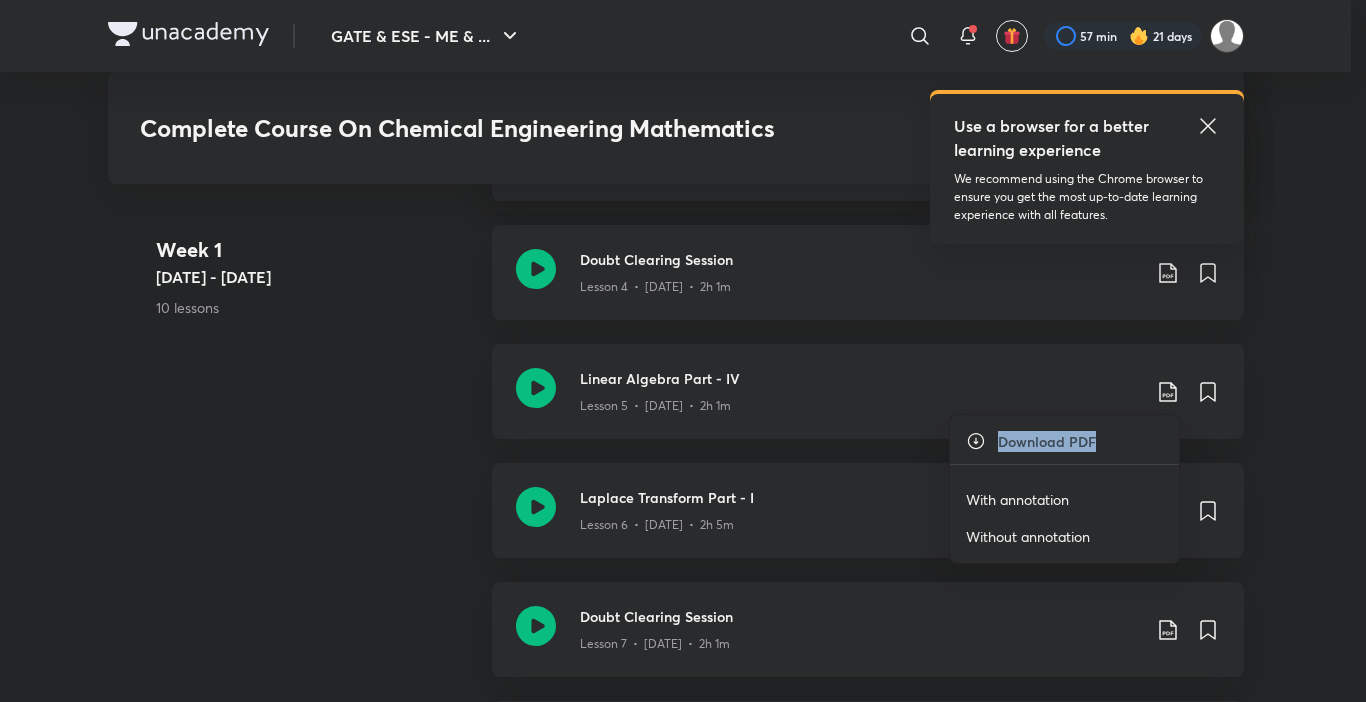 click on "Download PDF" at bounding box center [1064, 441] 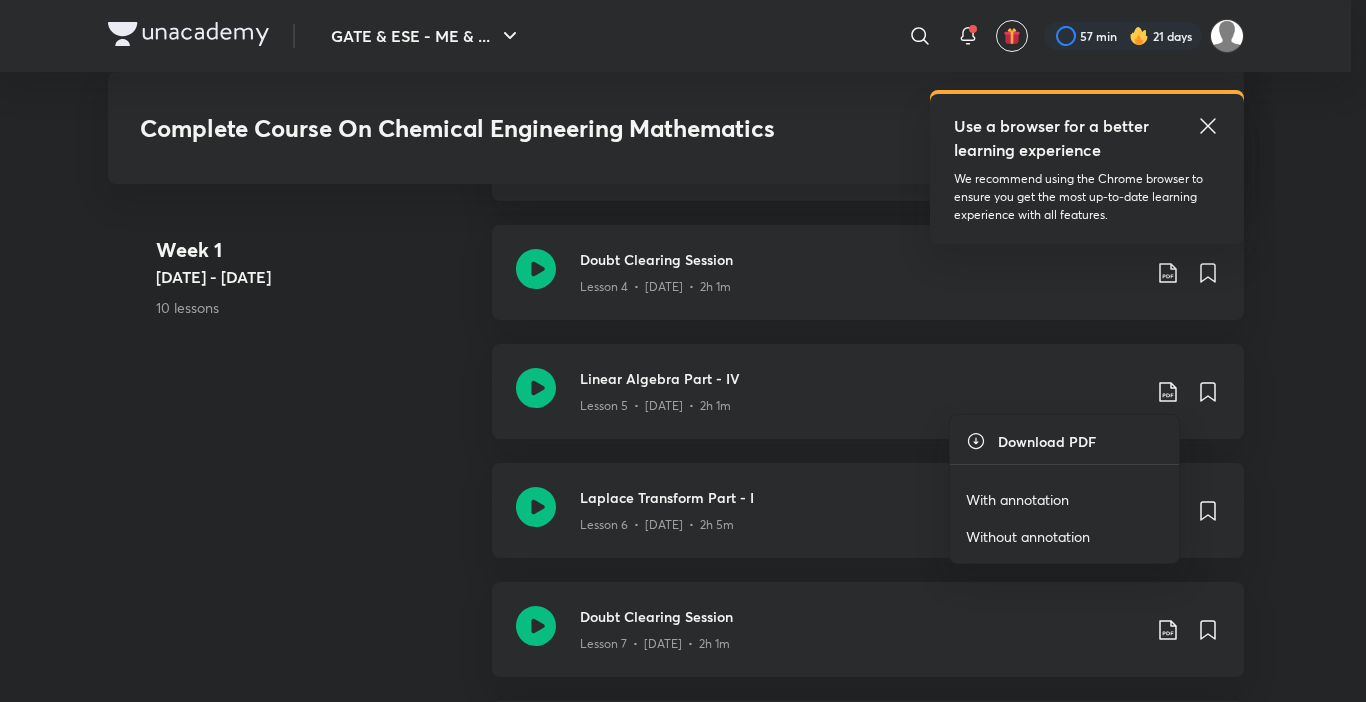 click on "Download PDF" at bounding box center [1064, 441] 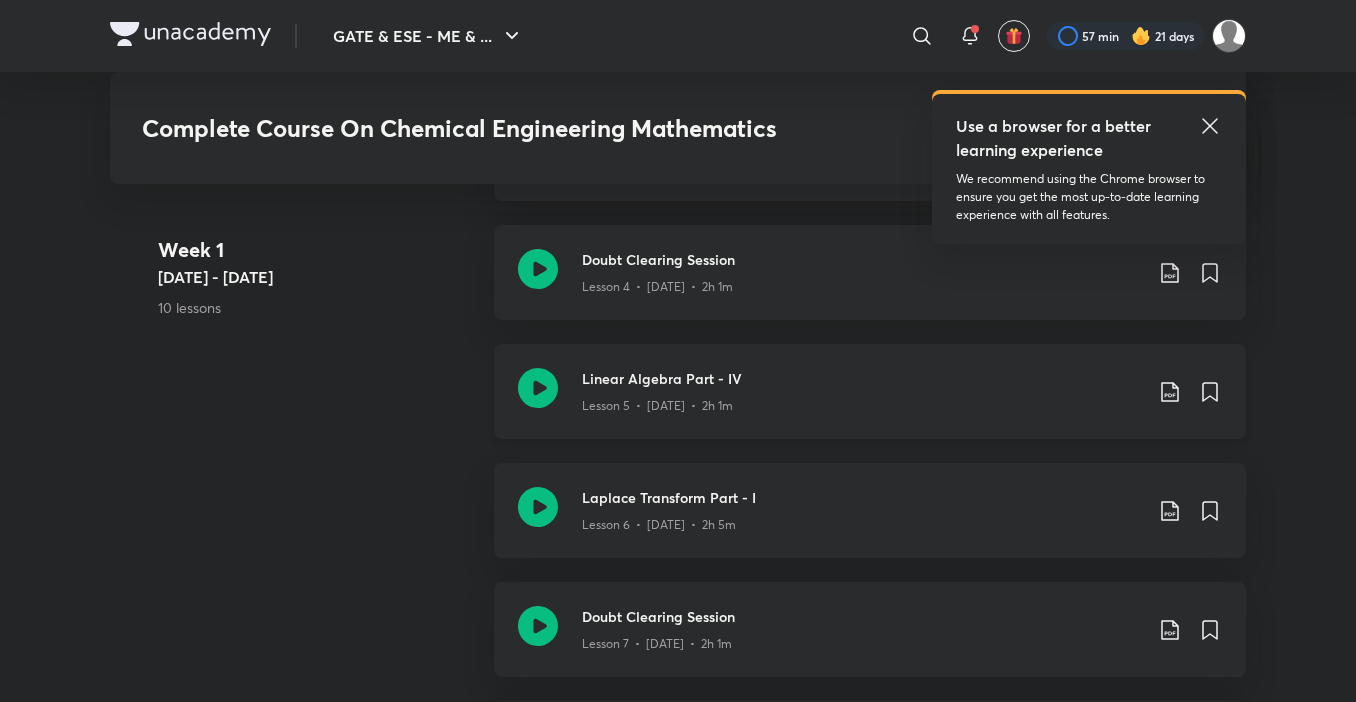click on "Lesson 5  •  [DATE]  •  2h 1m" at bounding box center [862, -301] 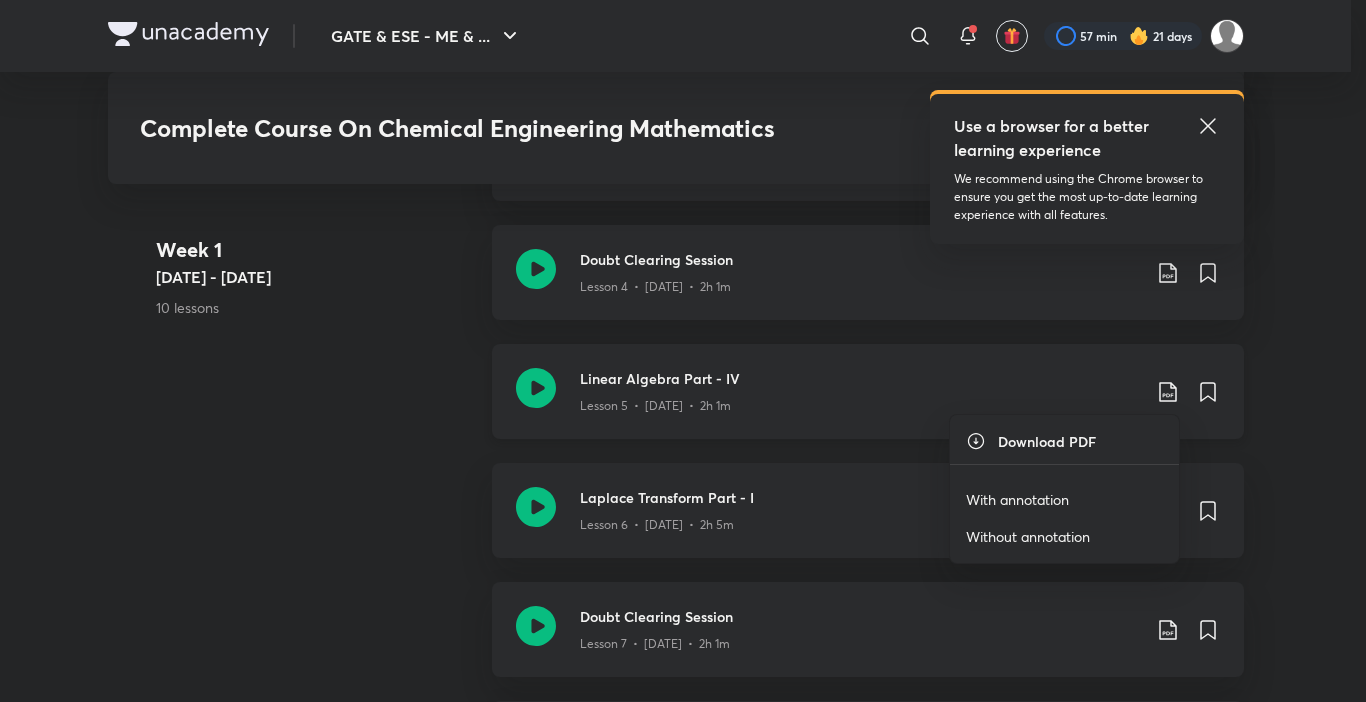 click at bounding box center [683, 351] 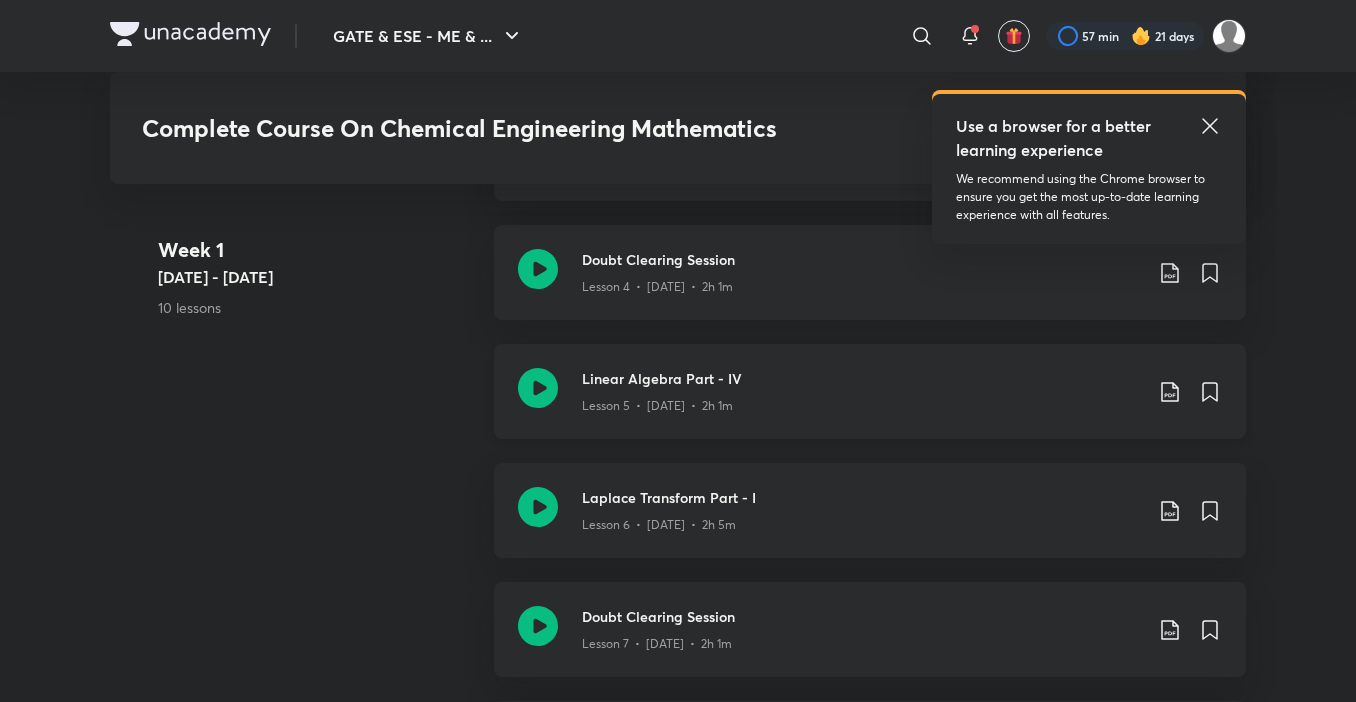 click 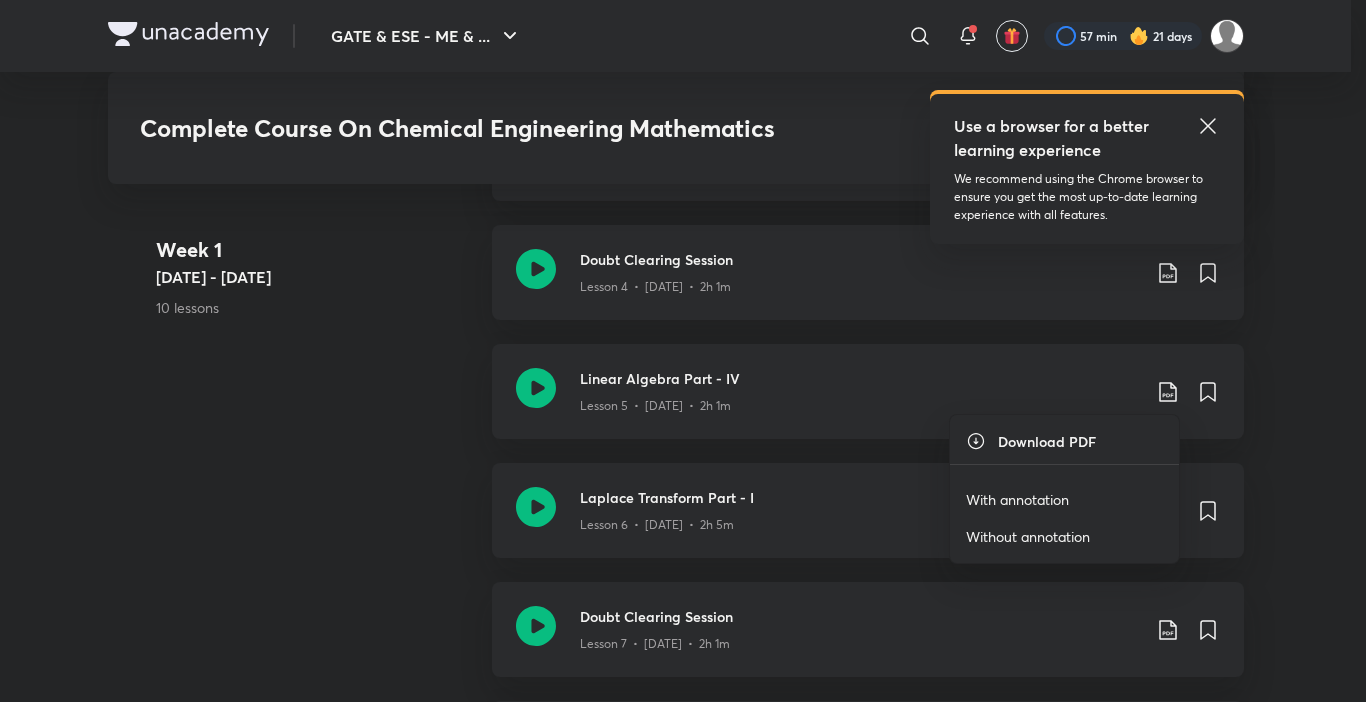 click on "With annotation" at bounding box center [1064, 499] 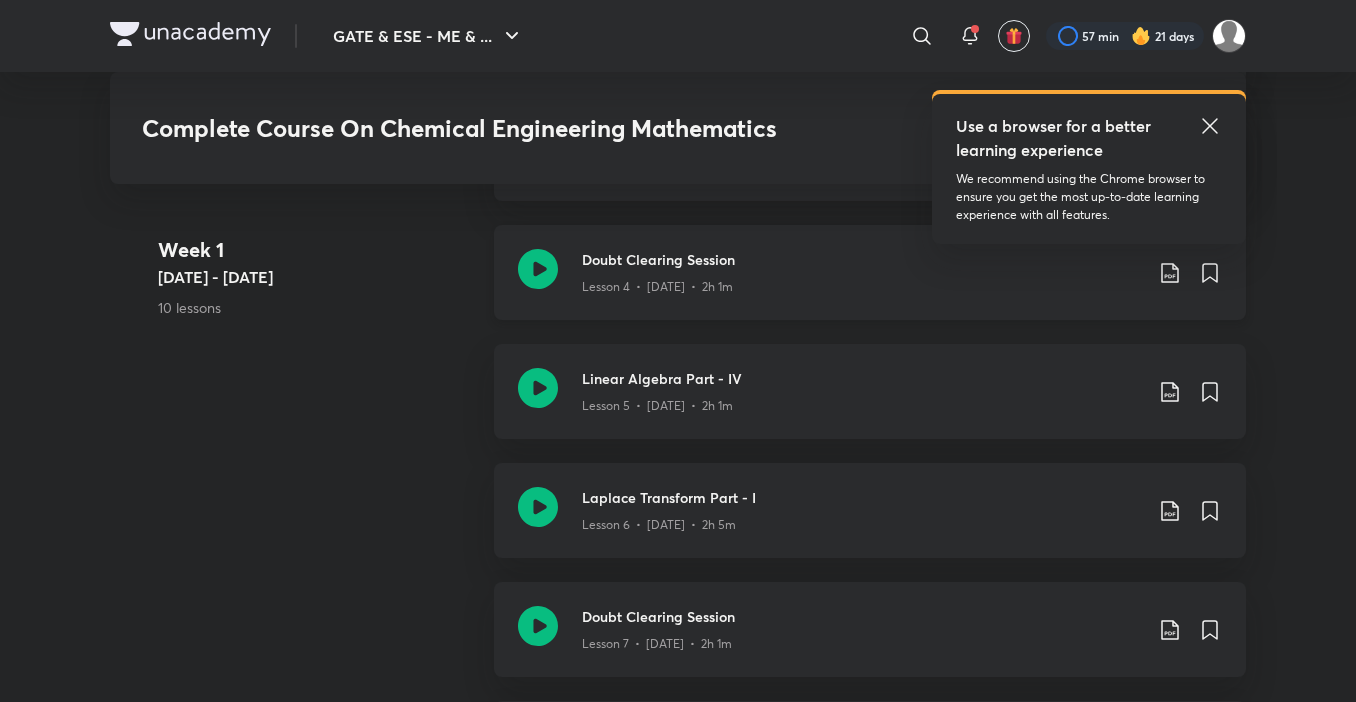 click on "Doubt Clearing Session Lesson 4  •  [DATE]  •  2h 1m" at bounding box center (870, 272) 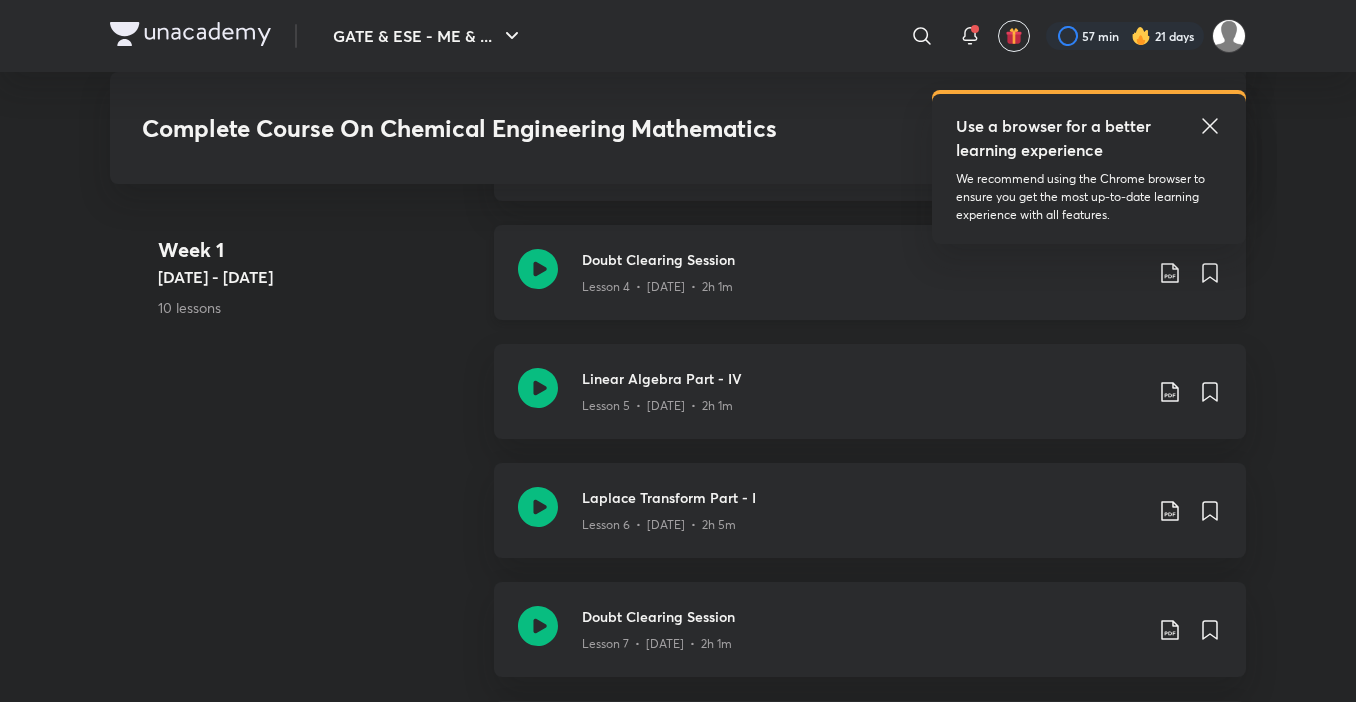 click 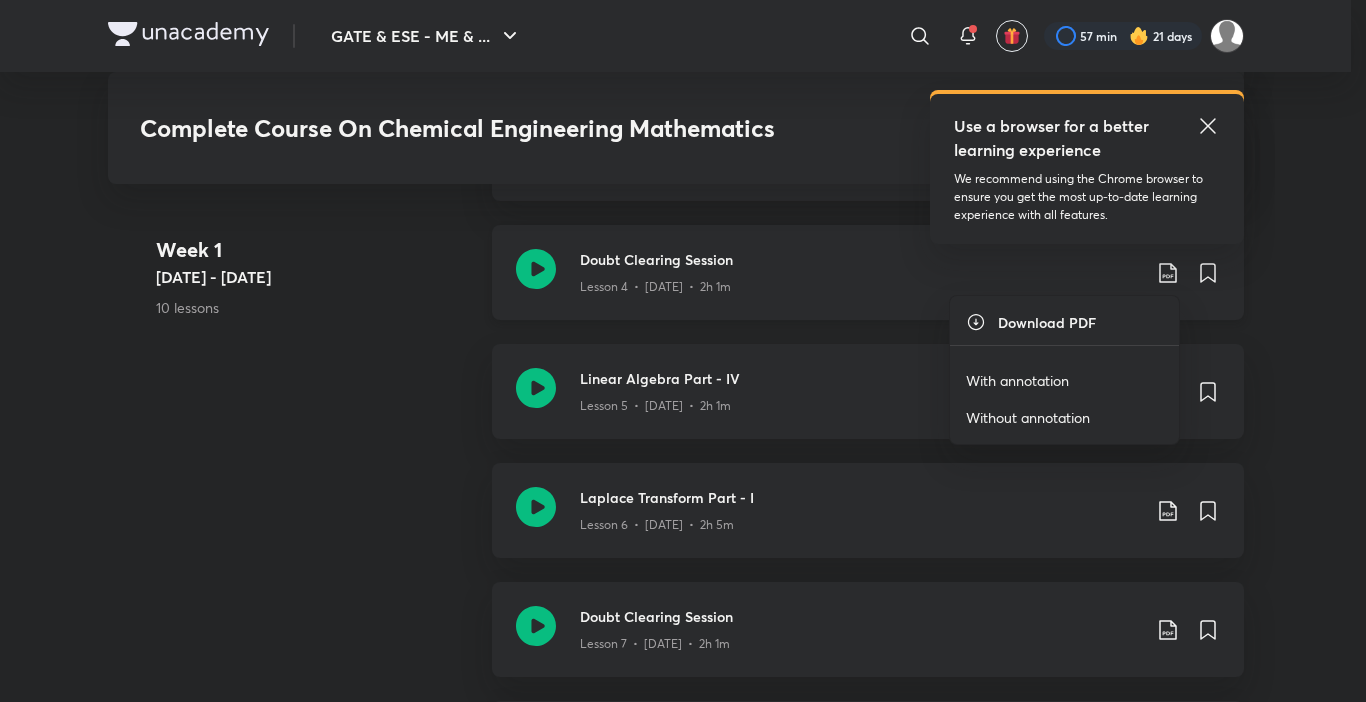 click at bounding box center (683, 351) 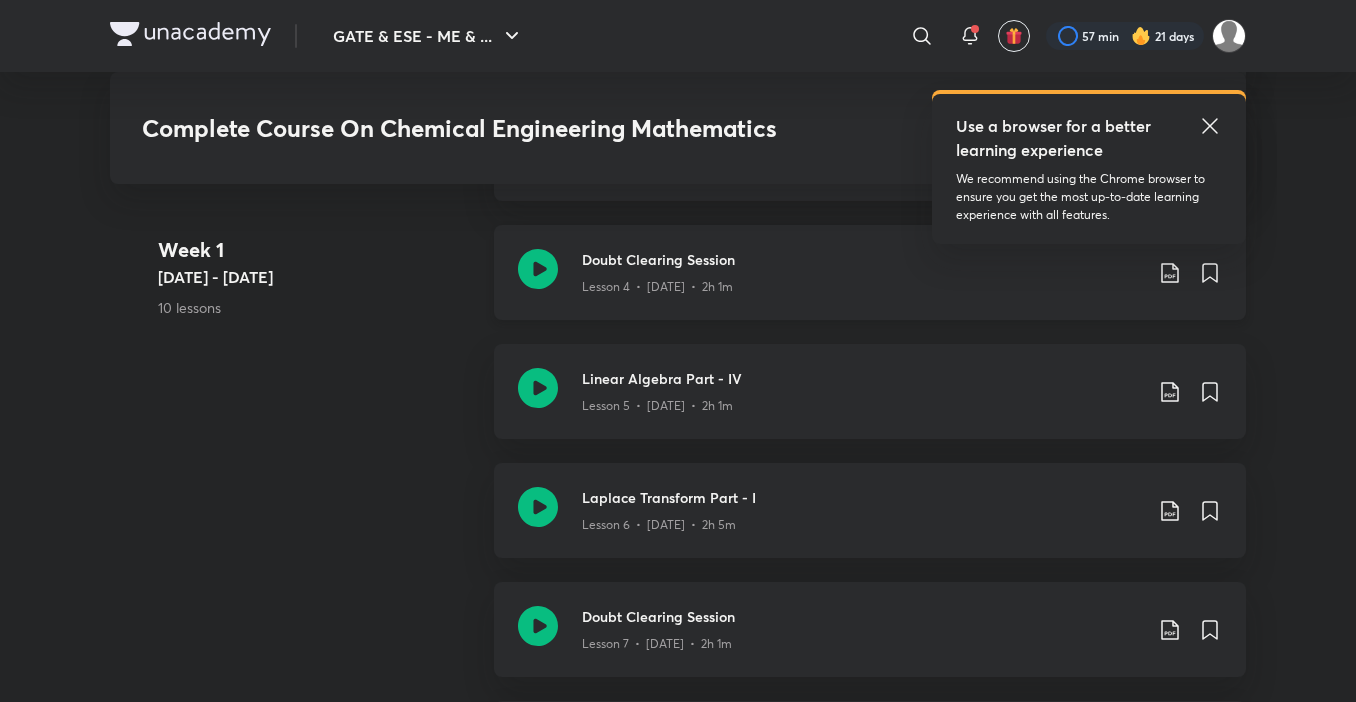click 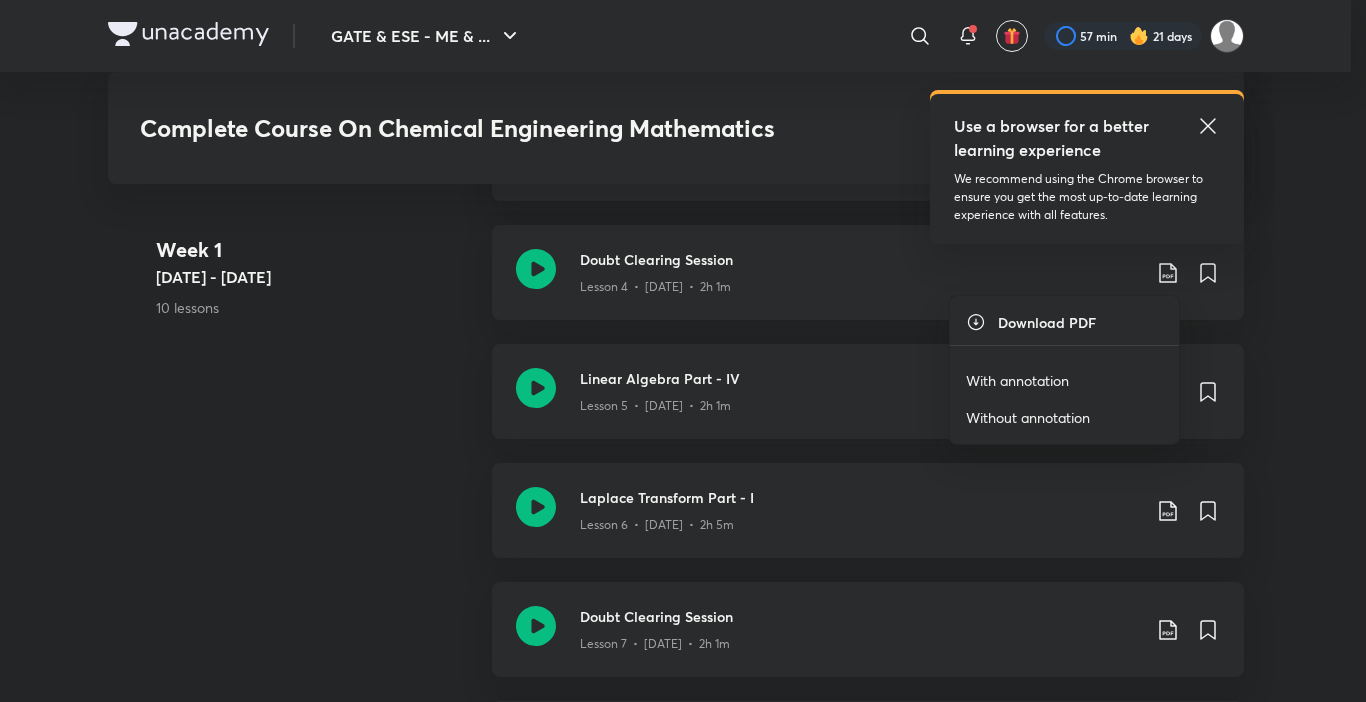 click on "With annotation" at bounding box center (1064, 380) 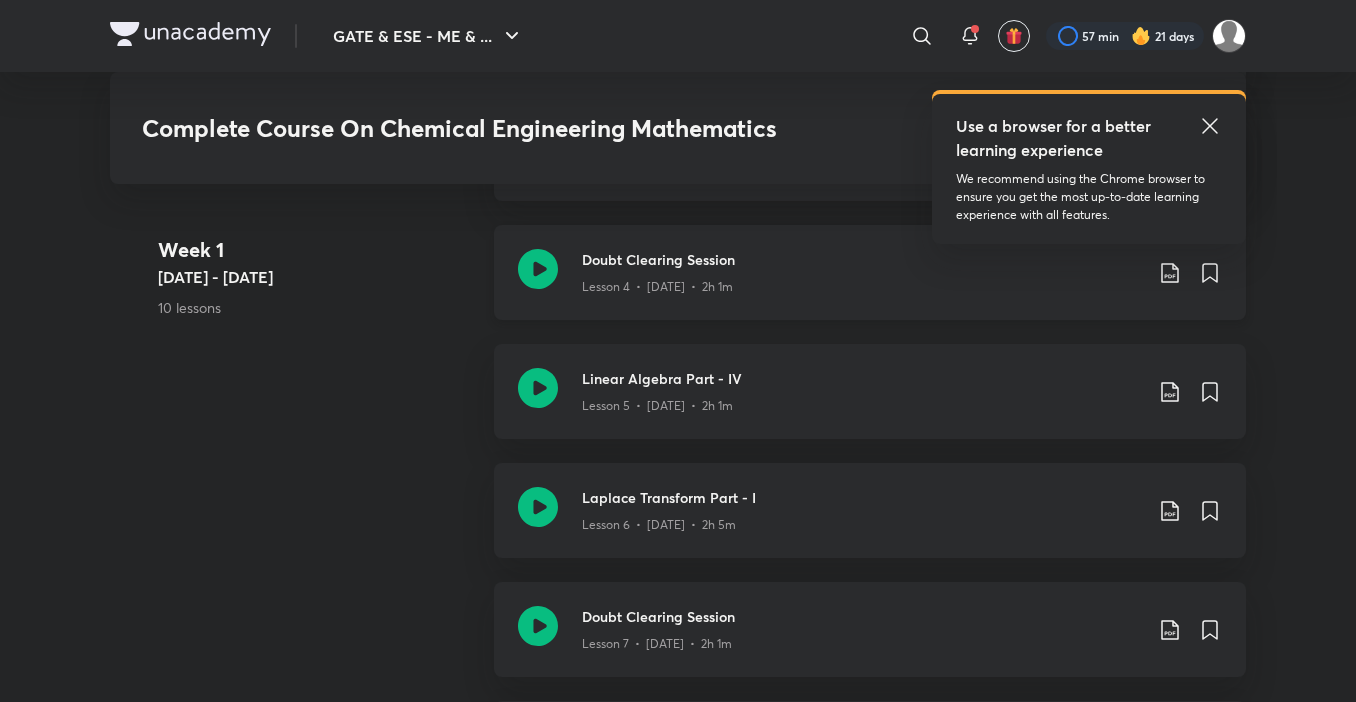 click 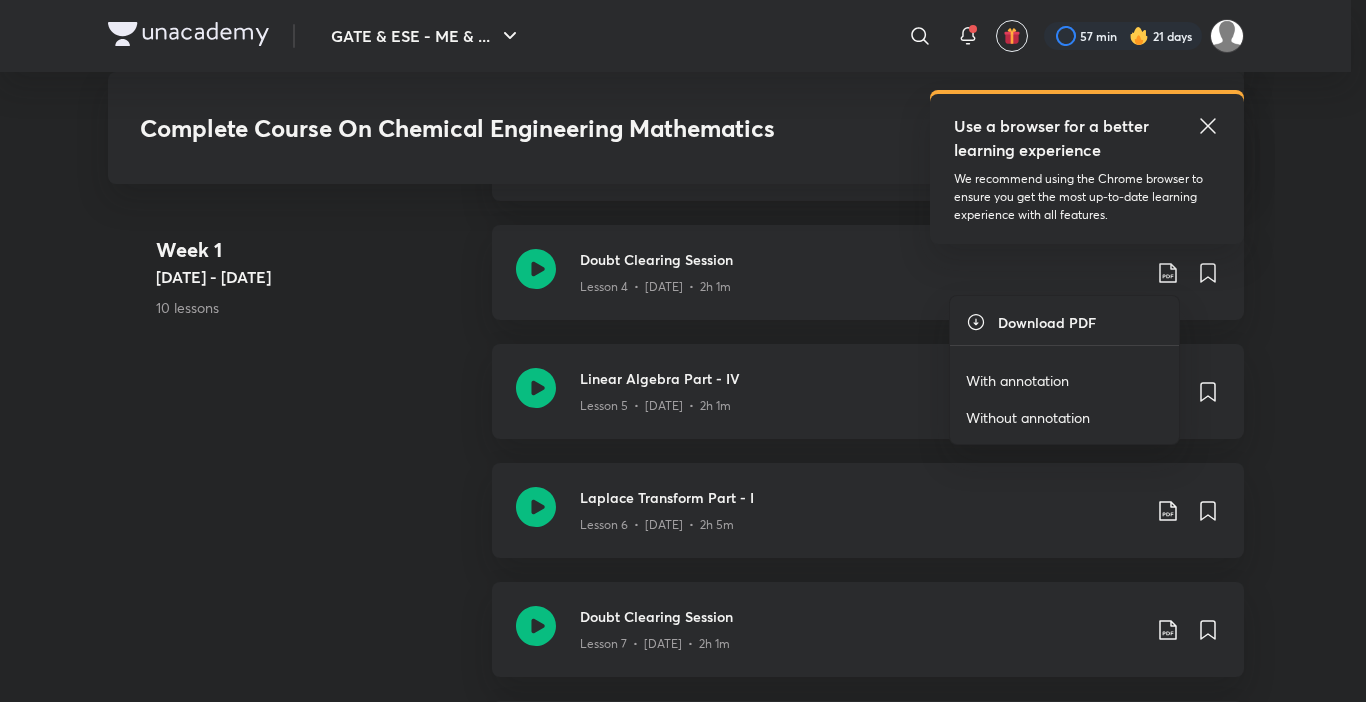 click on "With annotation" at bounding box center (1064, 380) 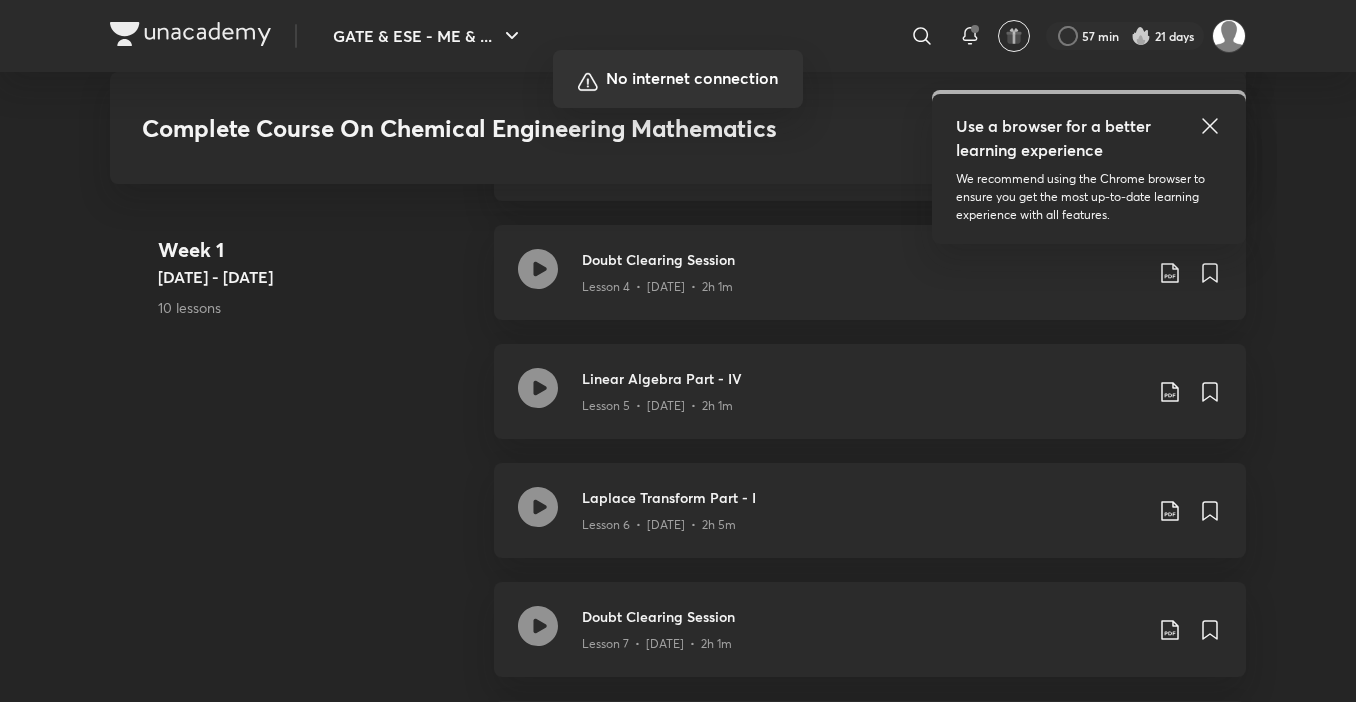 click at bounding box center [678, 351] 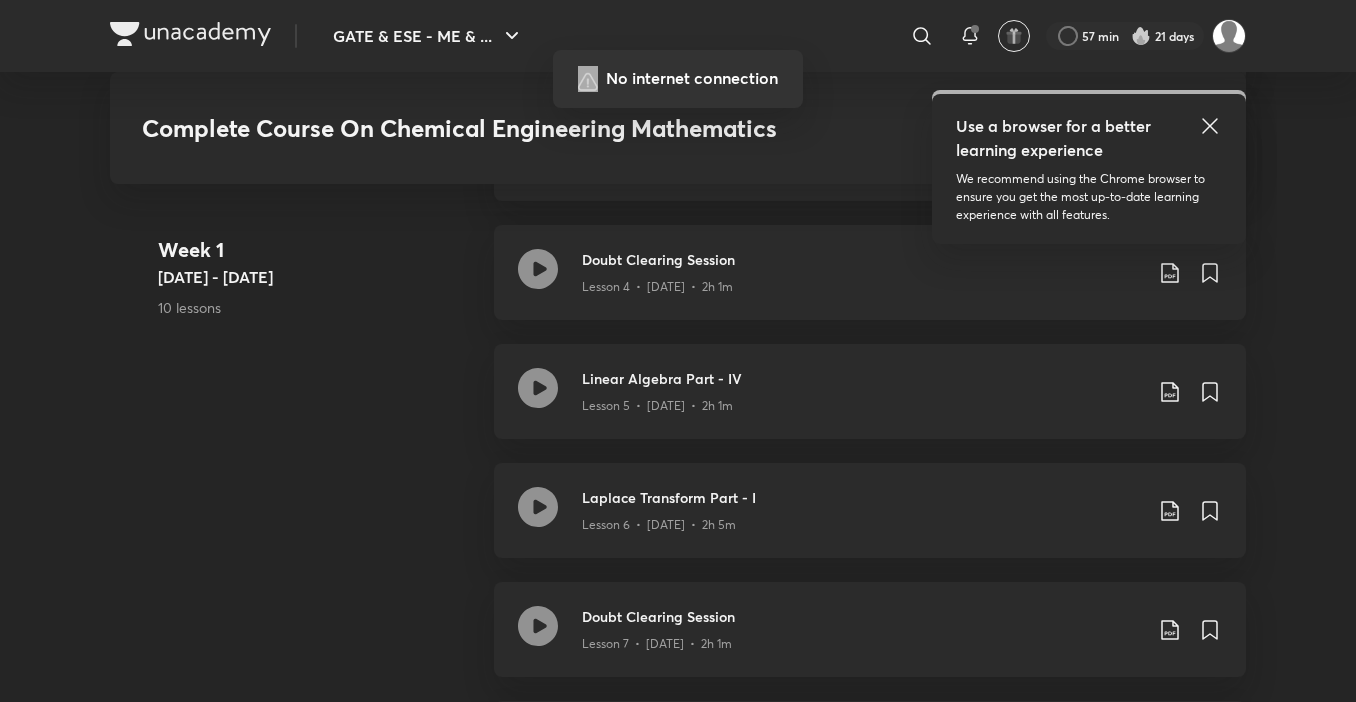 click at bounding box center [678, 351] 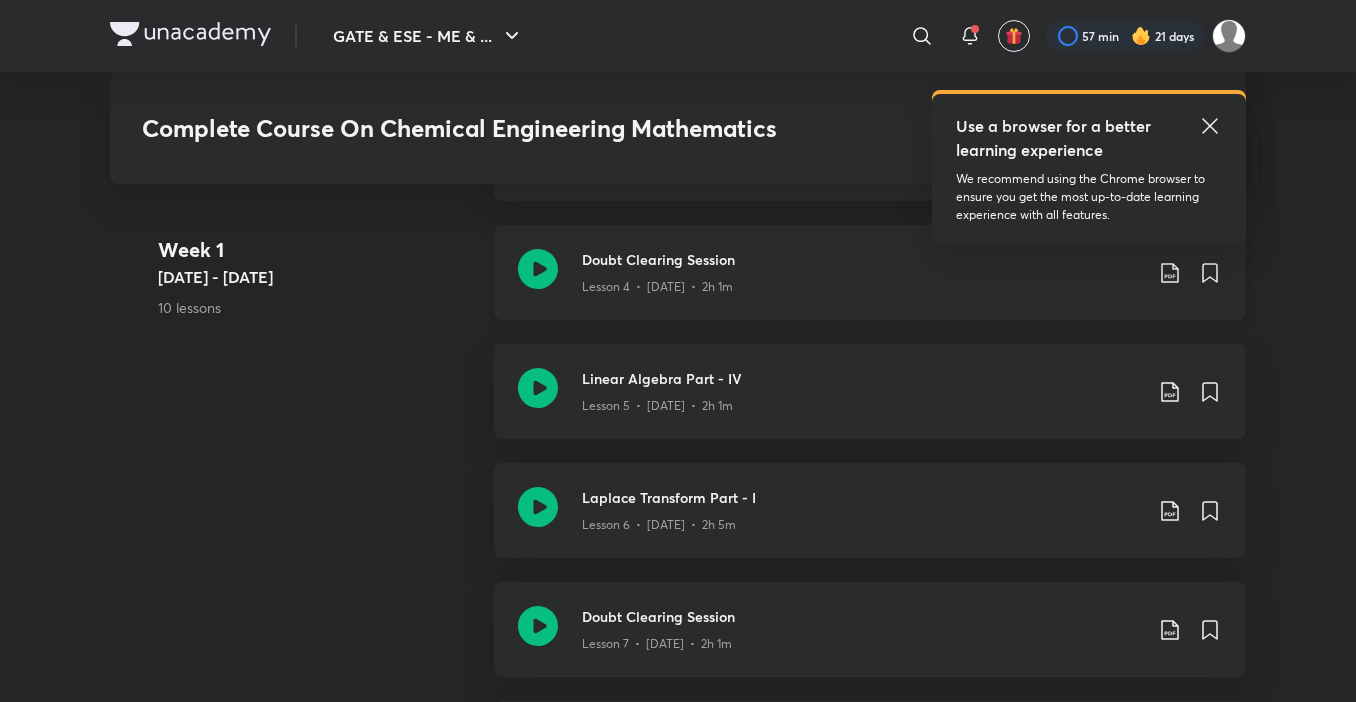 click on "Doubt Clearing Session Lesson 4  •  [DATE]  •  2h 1m" at bounding box center (870, 272) 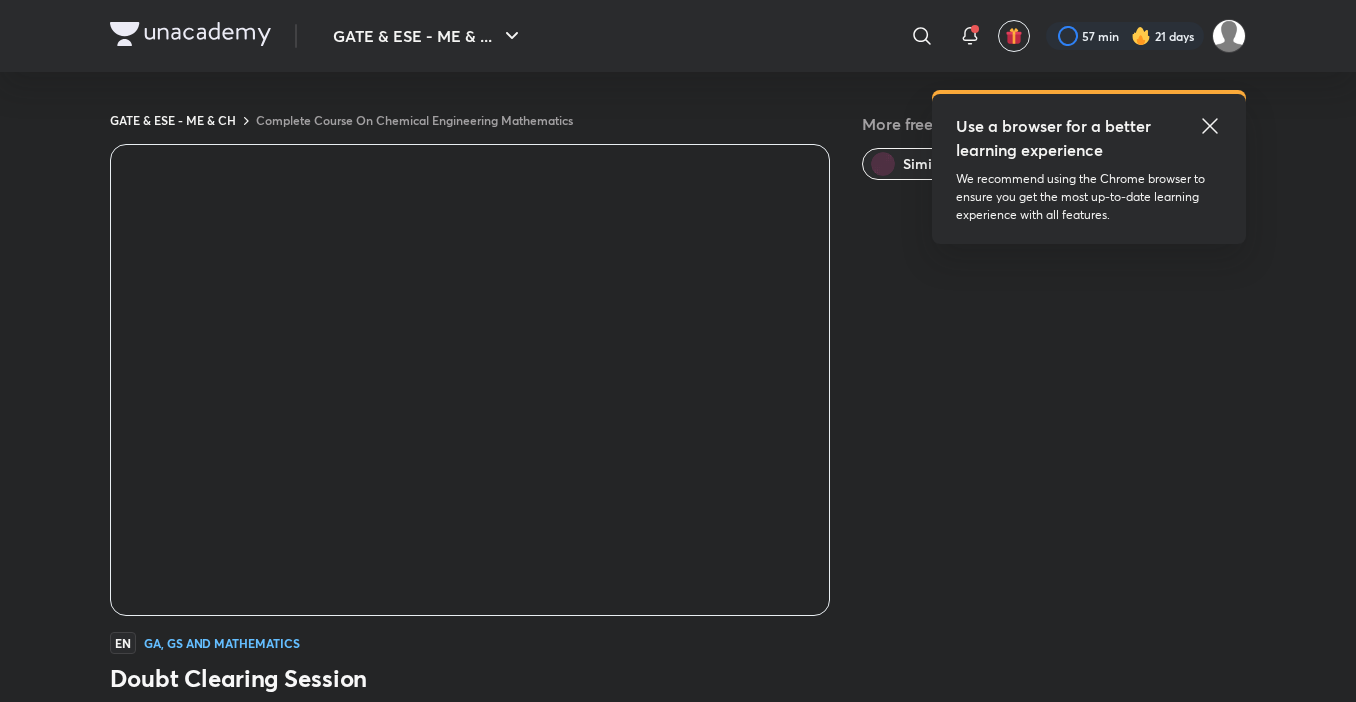 scroll, scrollTop: 0, scrollLeft: 0, axis: both 